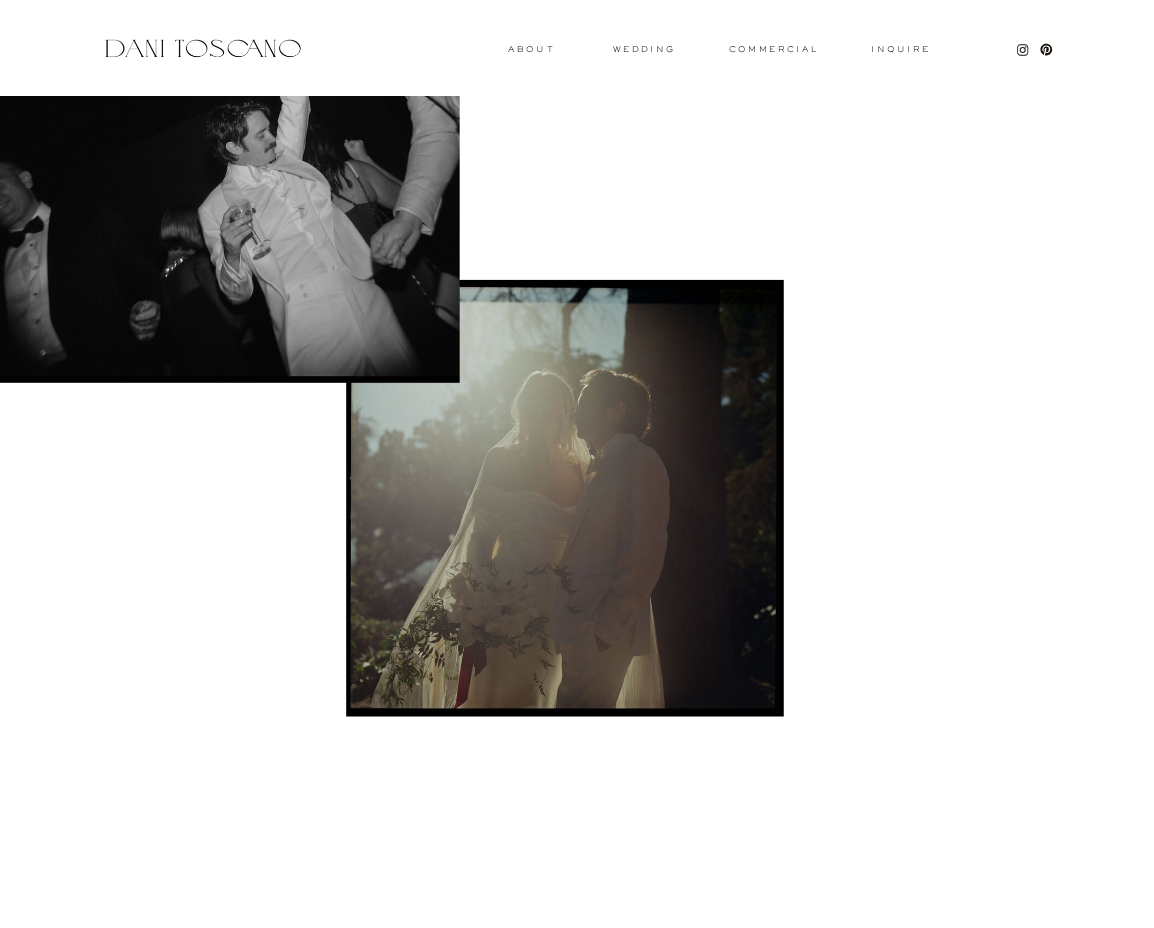 scroll, scrollTop: 551, scrollLeft: 0, axis: vertical 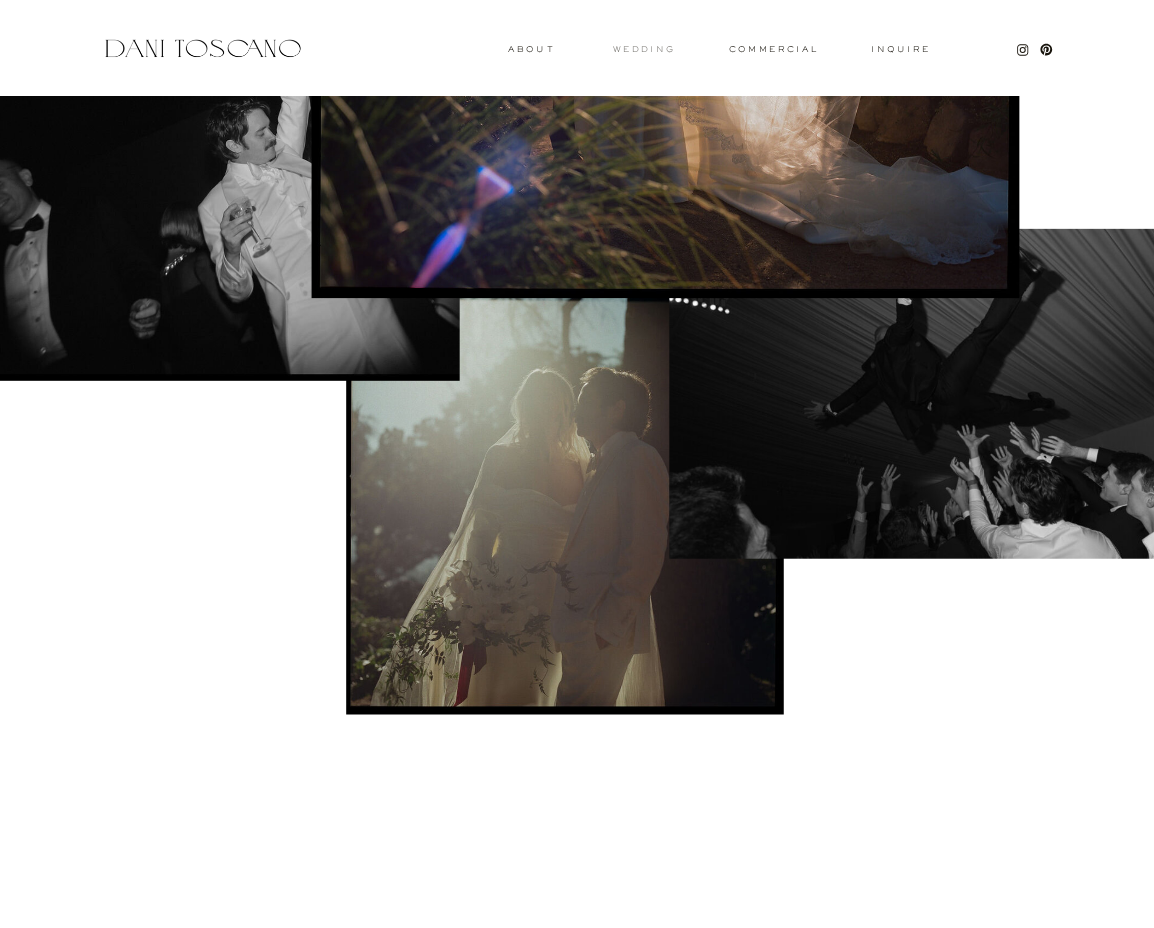 click on "wedding" at bounding box center (644, 48) 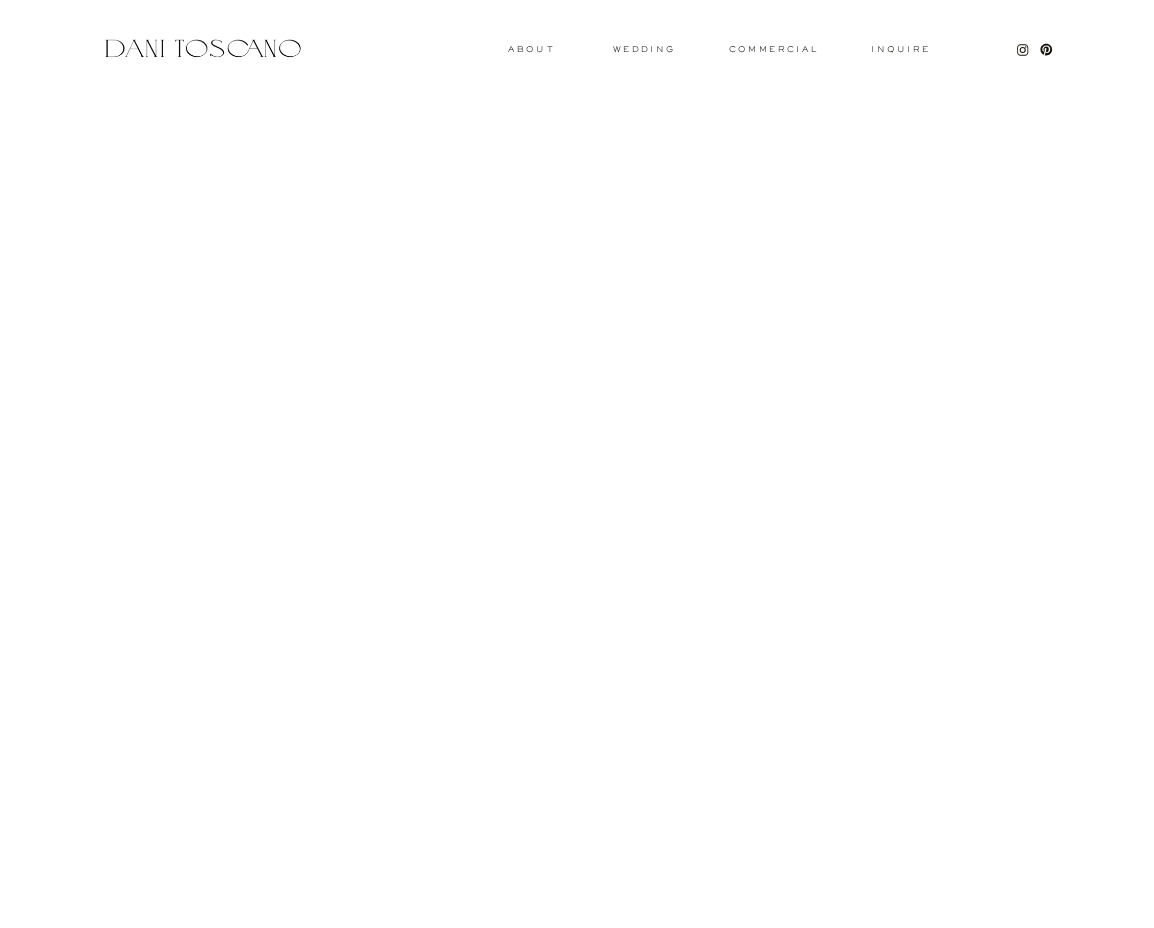 scroll, scrollTop: 510, scrollLeft: 0, axis: vertical 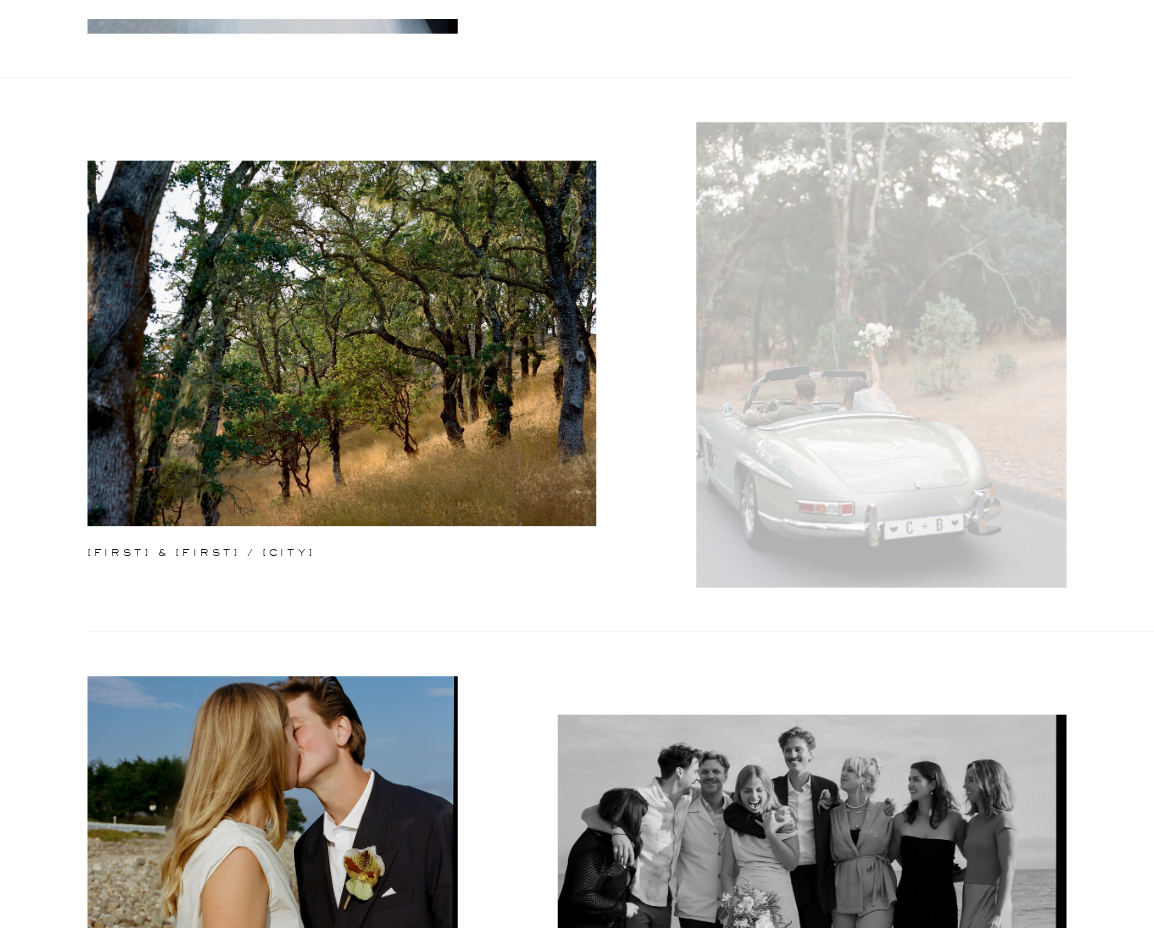 click at bounding box center (881, 354) 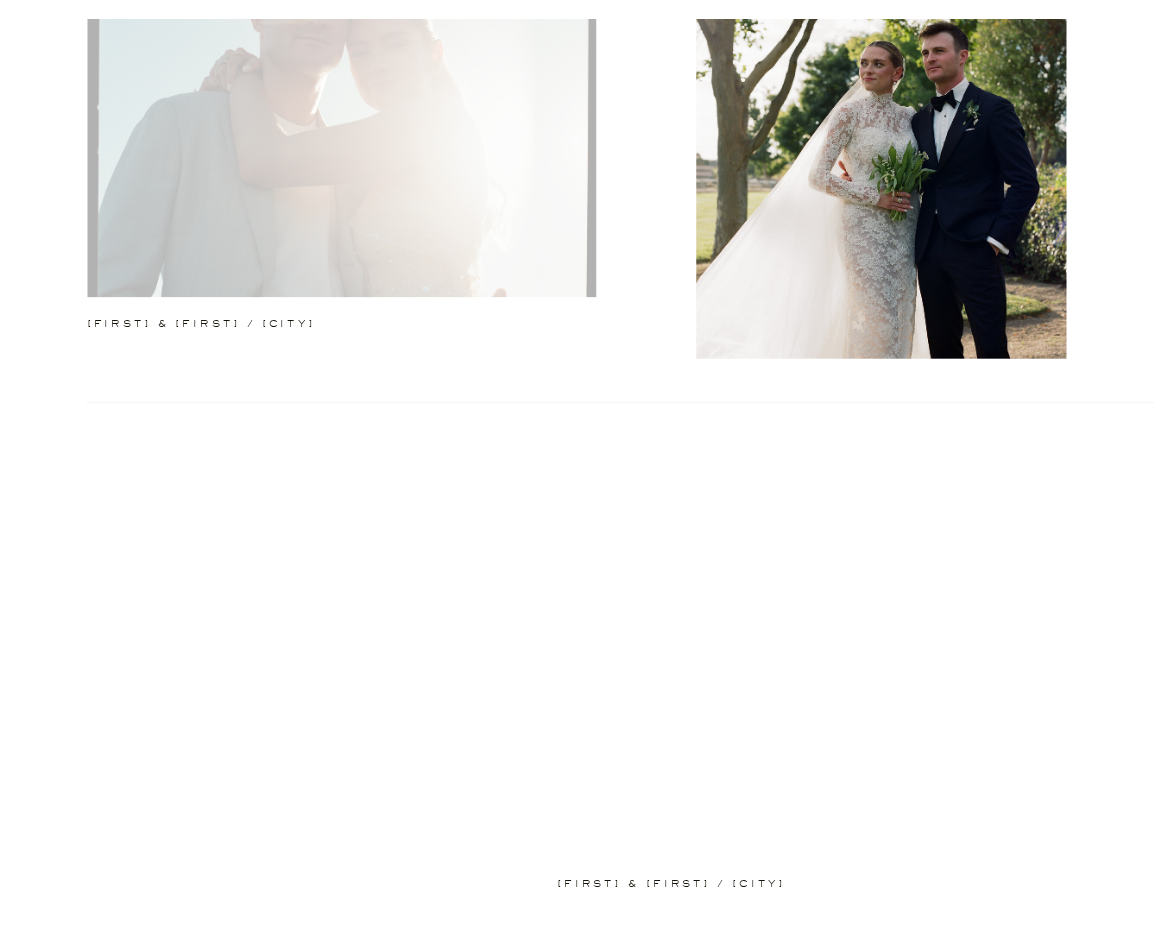 scroll, scrollTop: 1914, scrollLeft: 0, axis: vertical 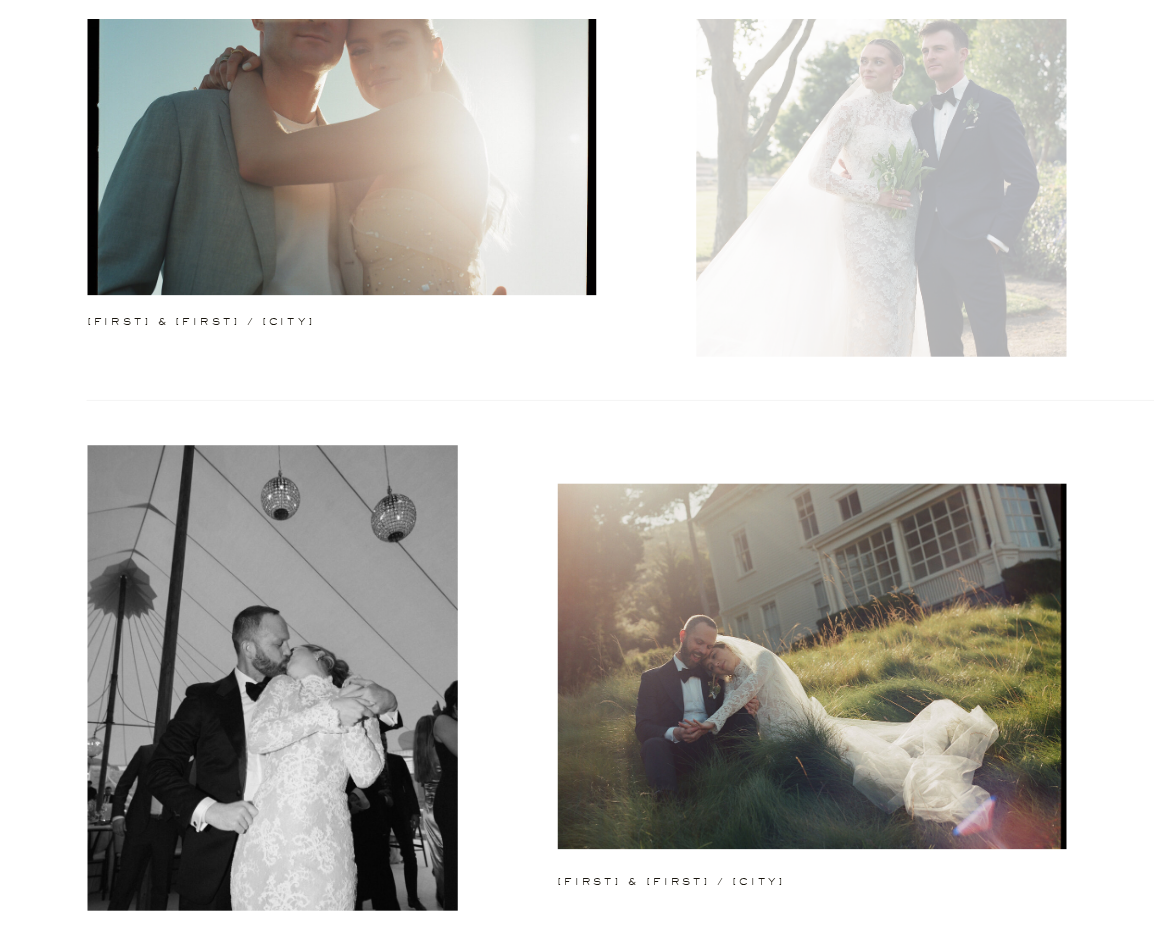 click at bounding box center (881, 123) 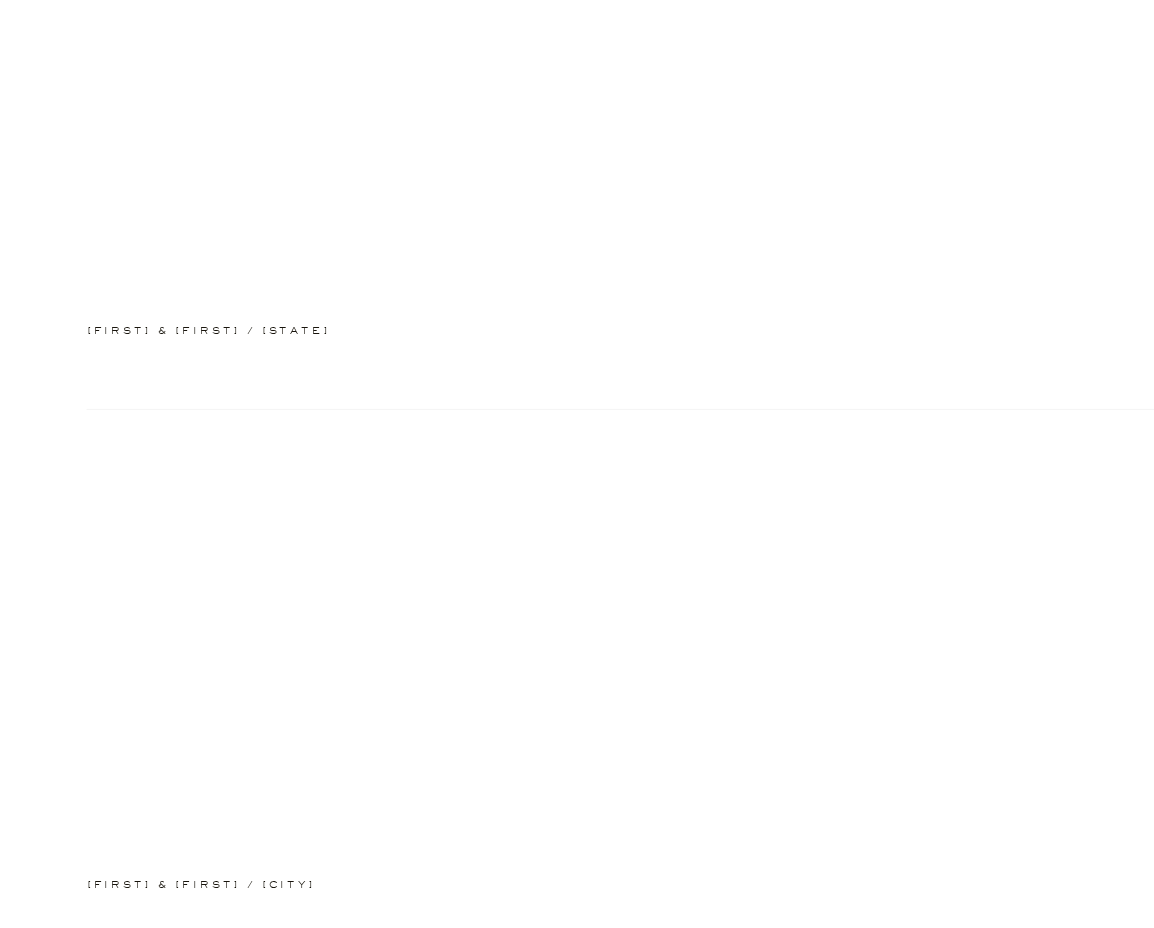 scroll, scrollTop: 5214, scrollLeft: 0, axis: vertical 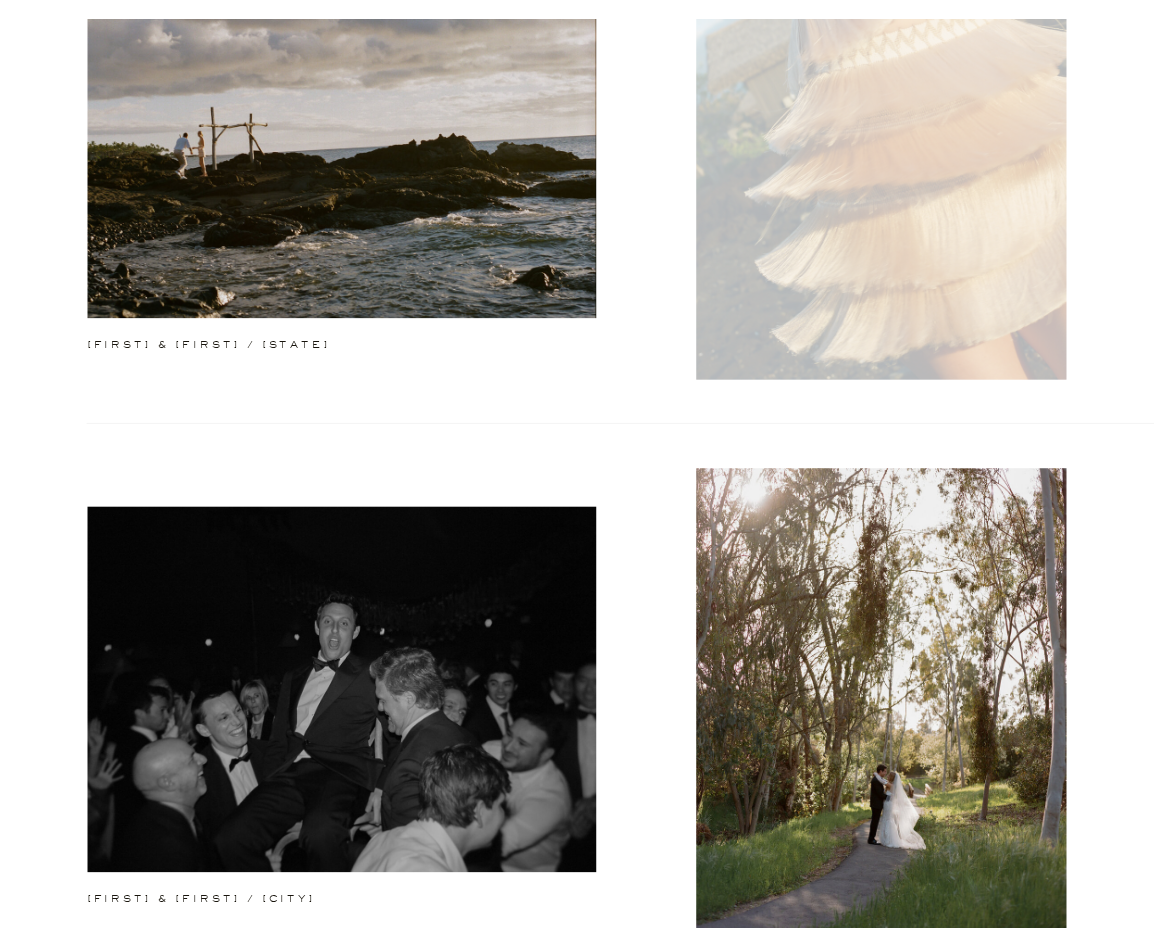 click at bounding box center [881, 146] 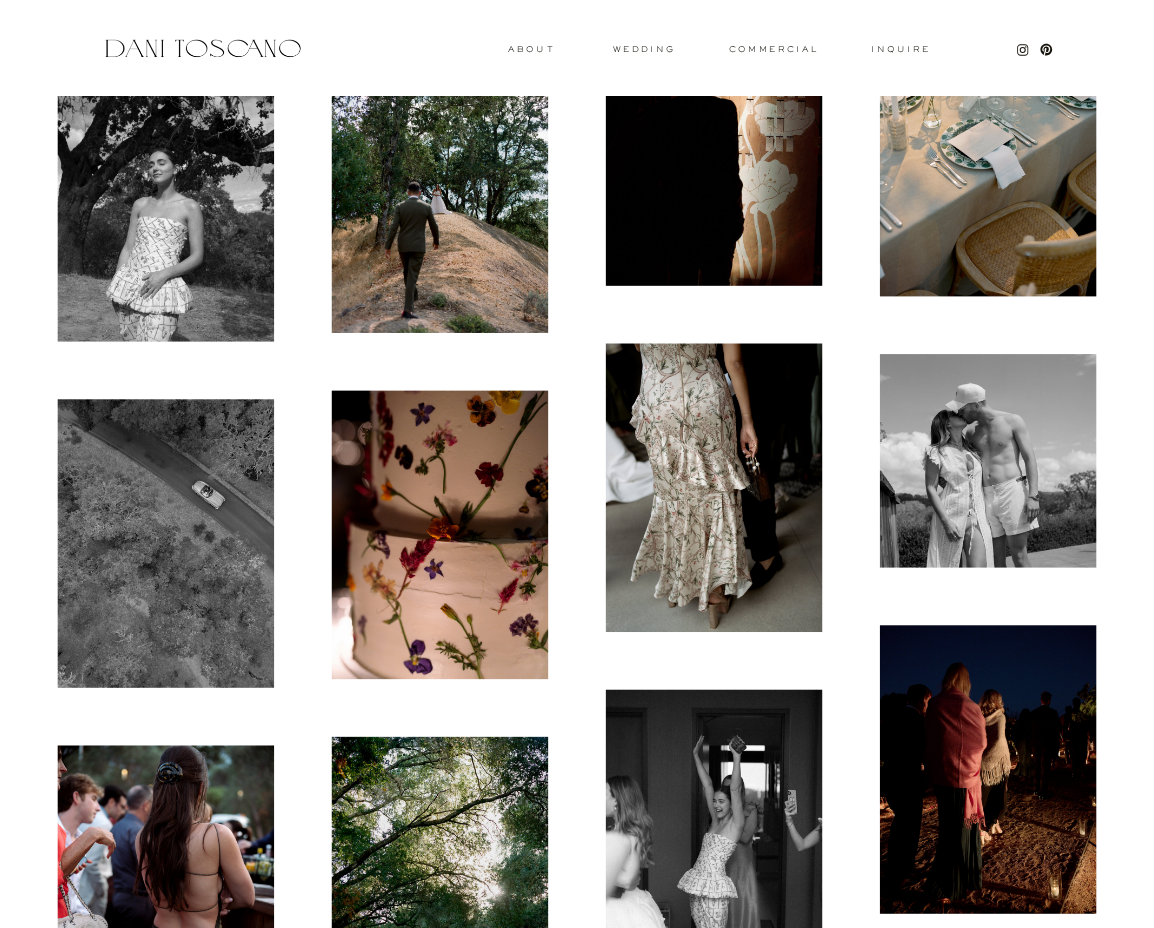 scroll, scrollTop: 2479, scrollLeft: 0, axis: vertical 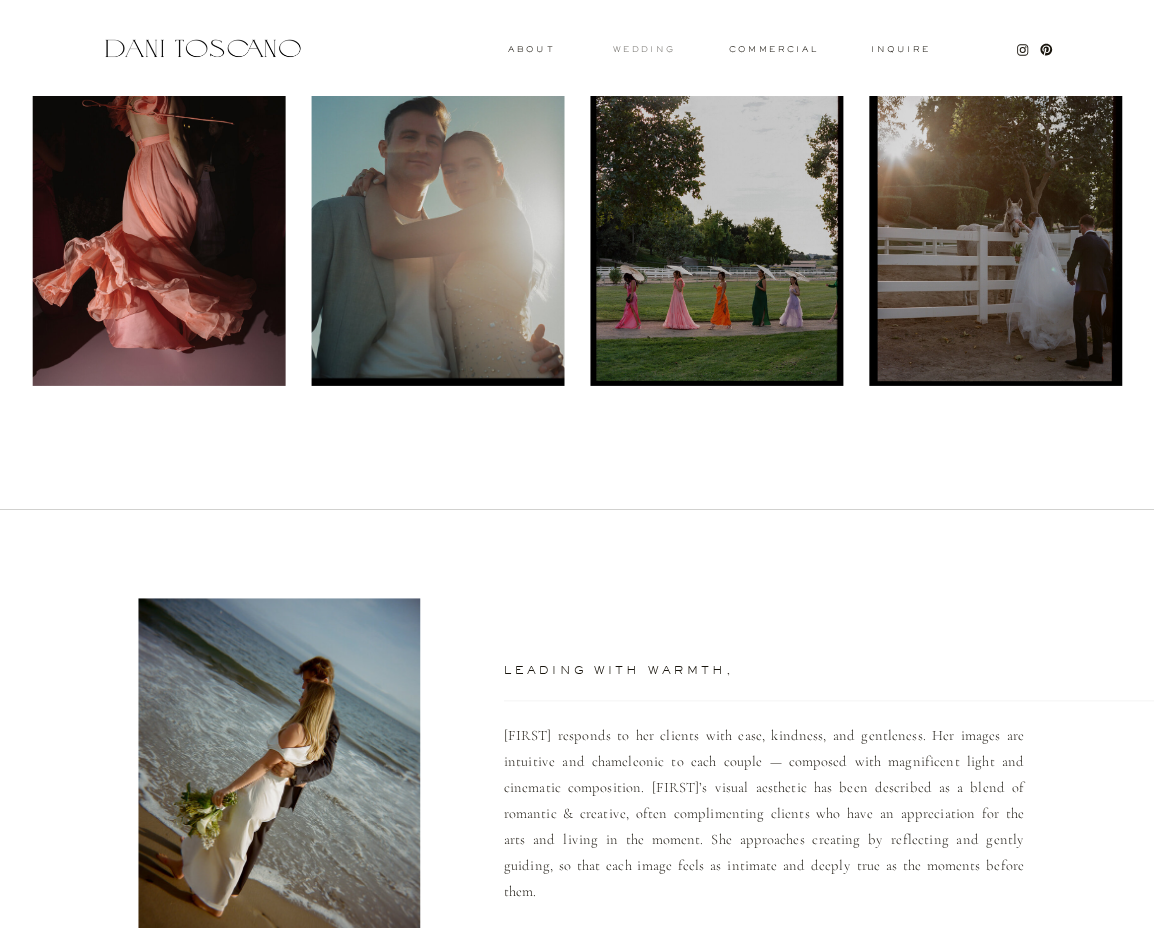 click on "wedding" at bounding box center (644, 48) 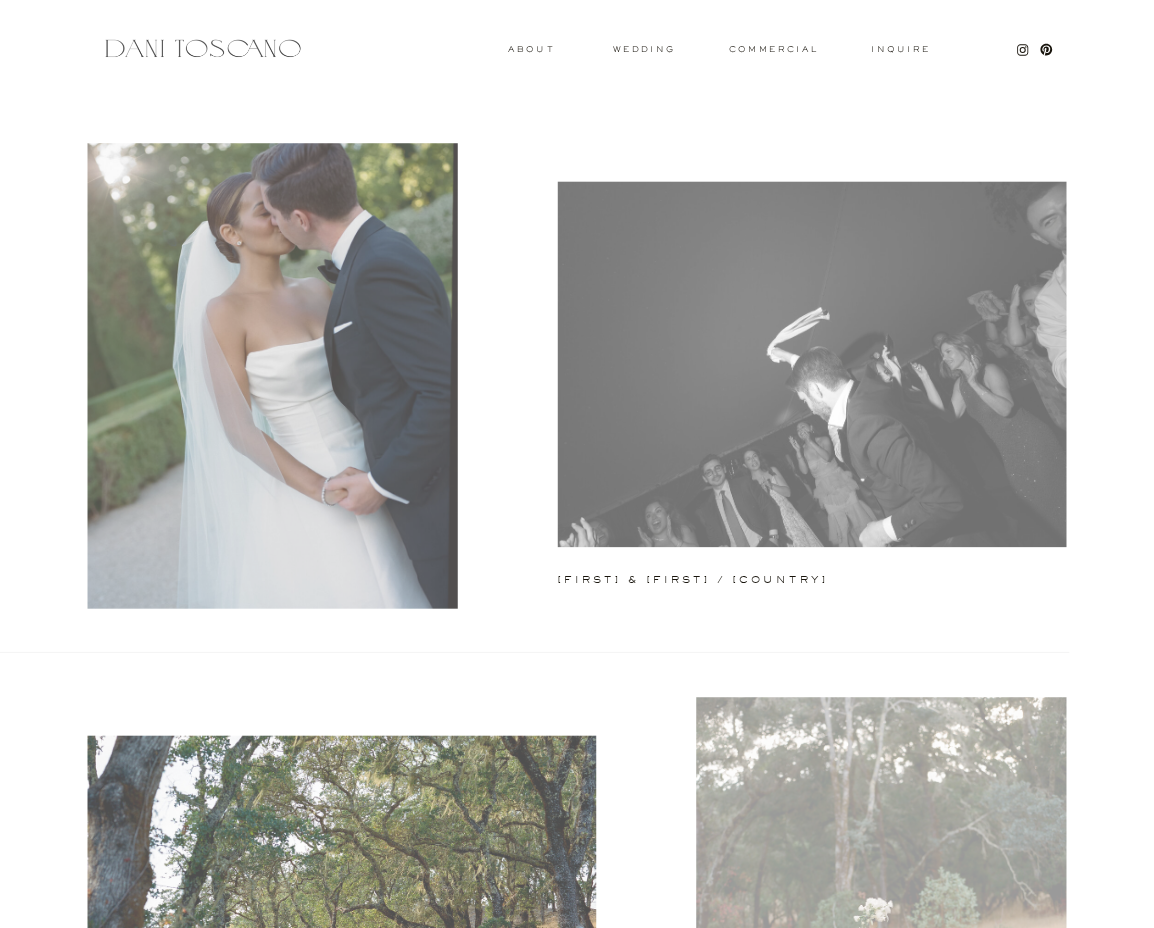 scroll, scrollTop: 0, scrollLeft: 0, axis: both 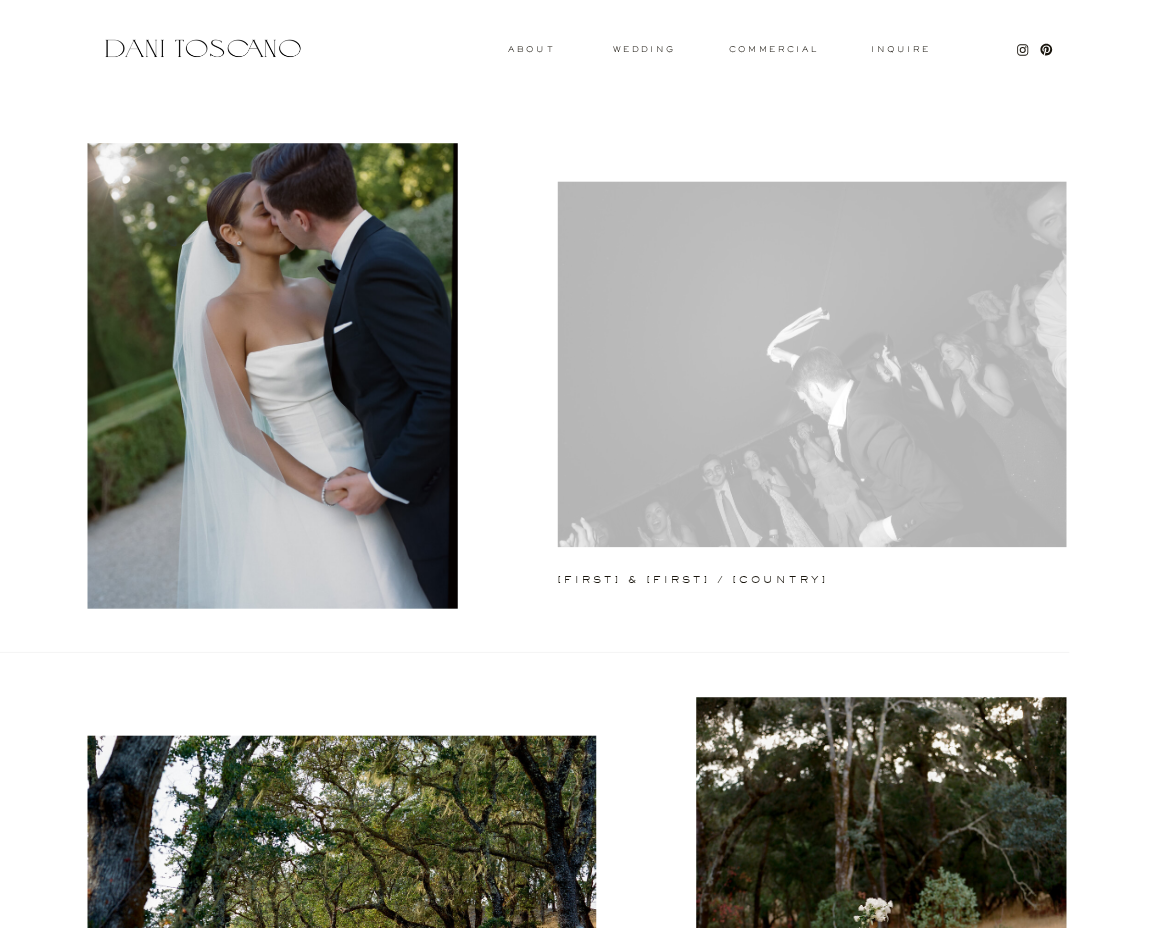 click at bounding box center [812, 364] 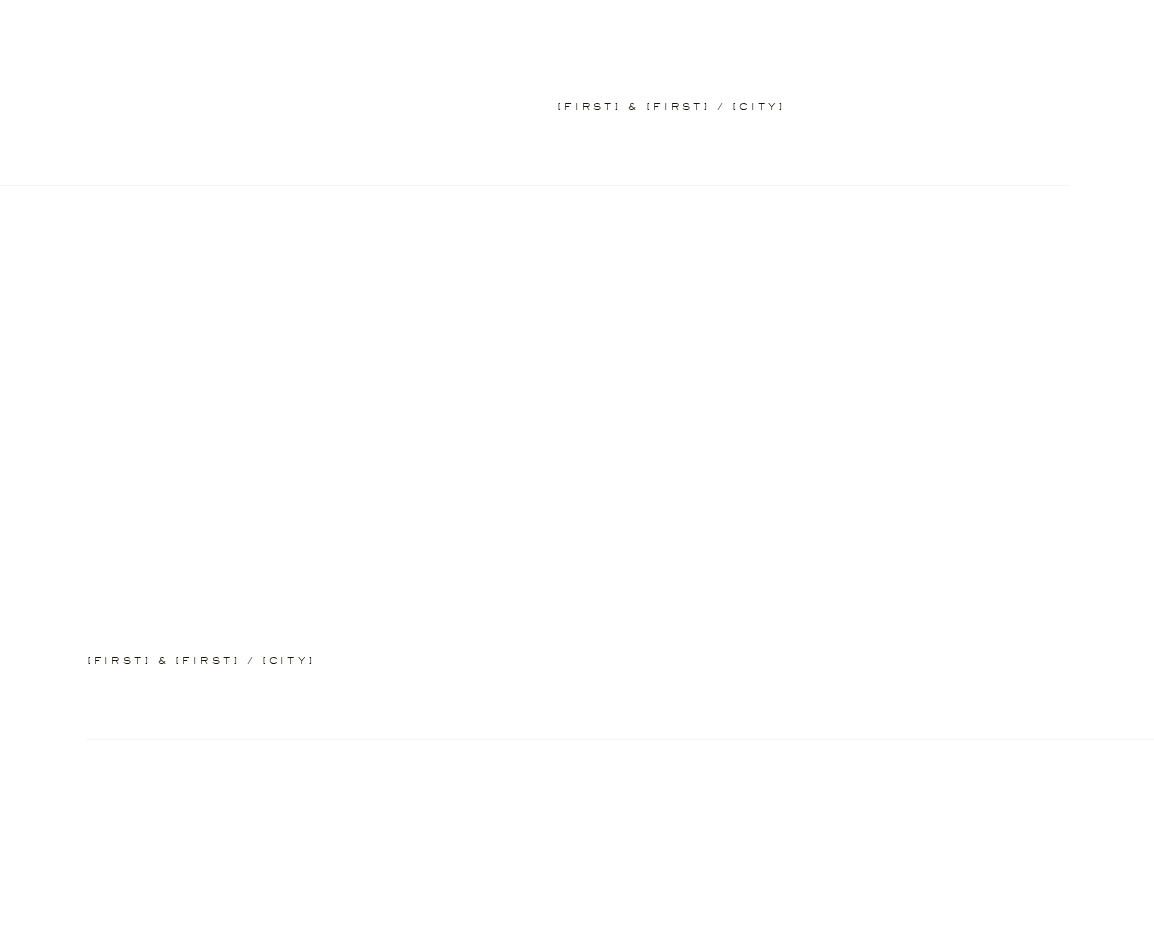 scroll, scrollTop: 6110, scrollLeft: 0, axis: vertical 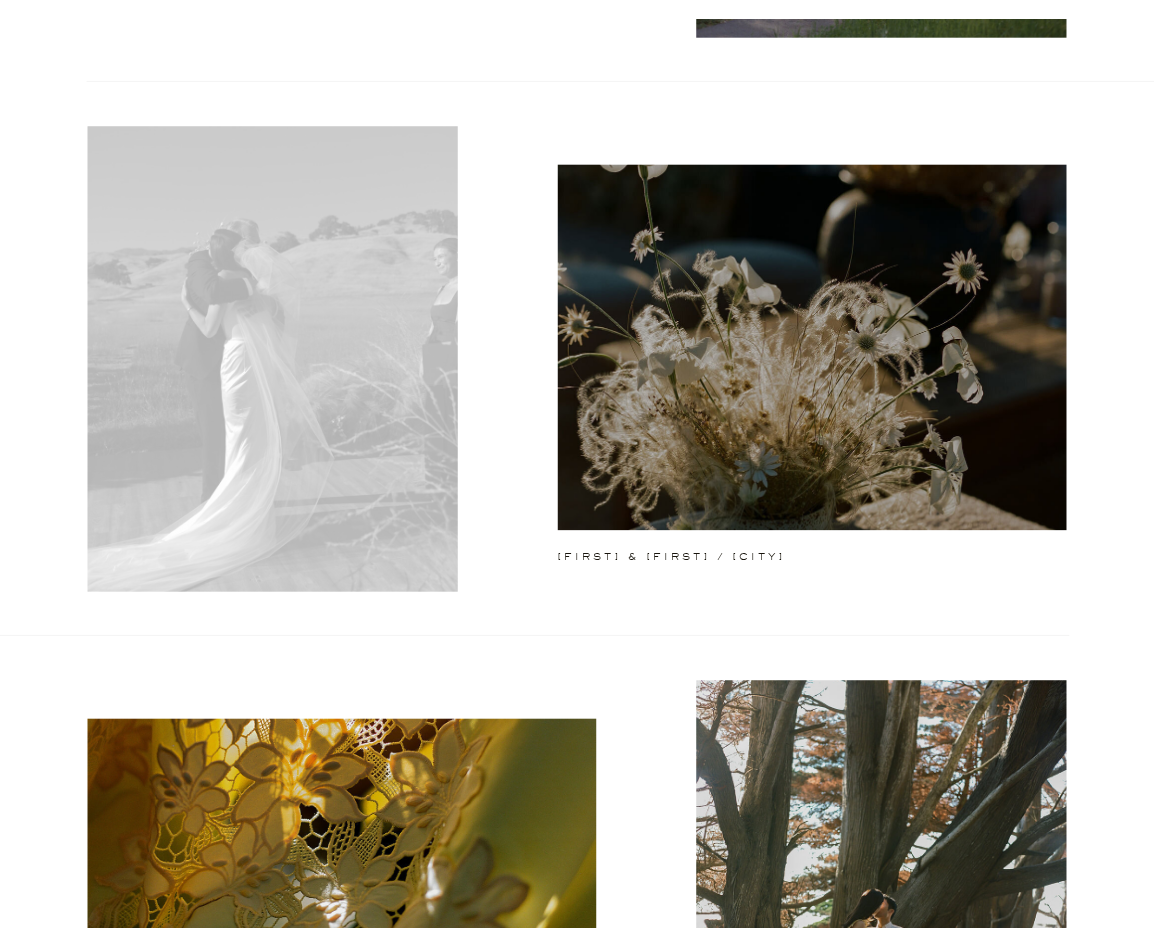 click at bounding box center [273, 358] 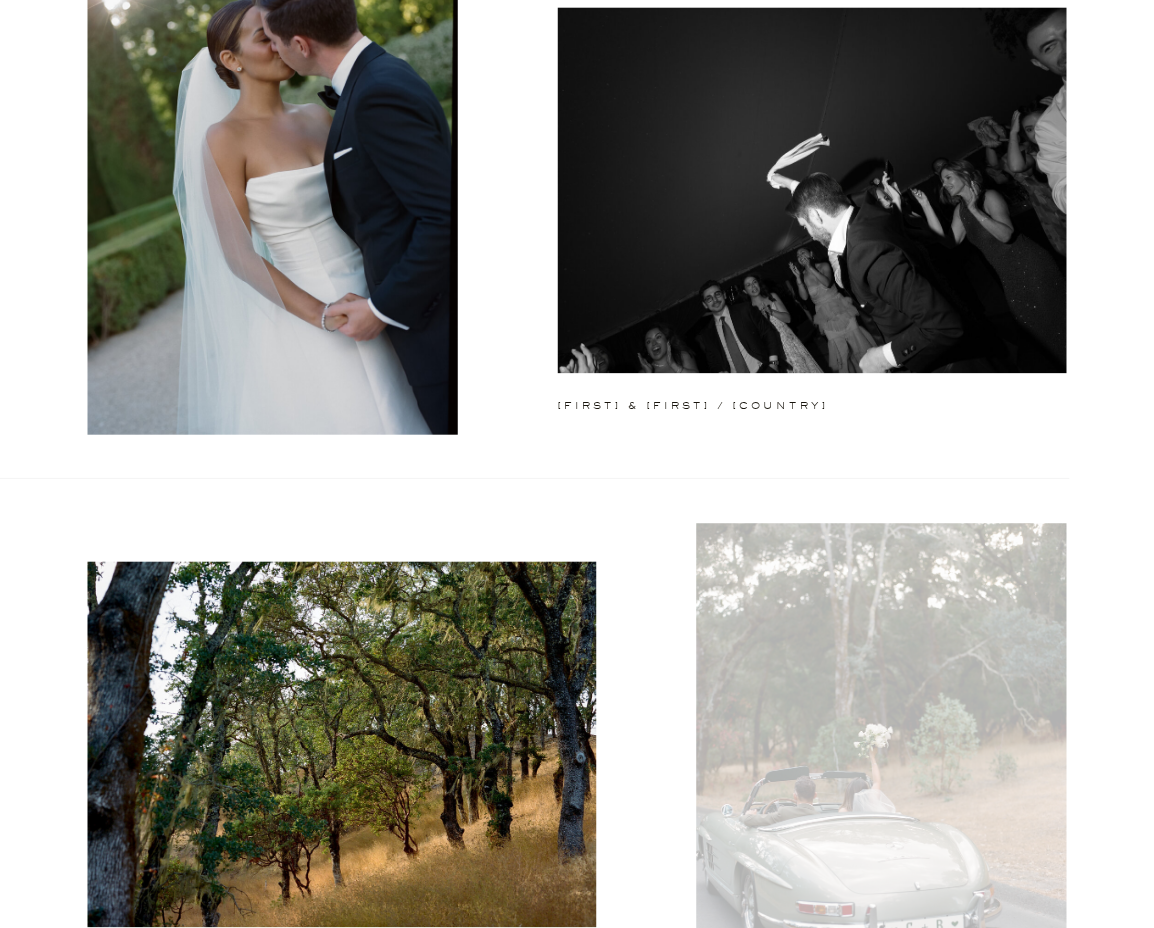 scroll, scrollTop: 177, scrollLeft: 0, axis: vertical 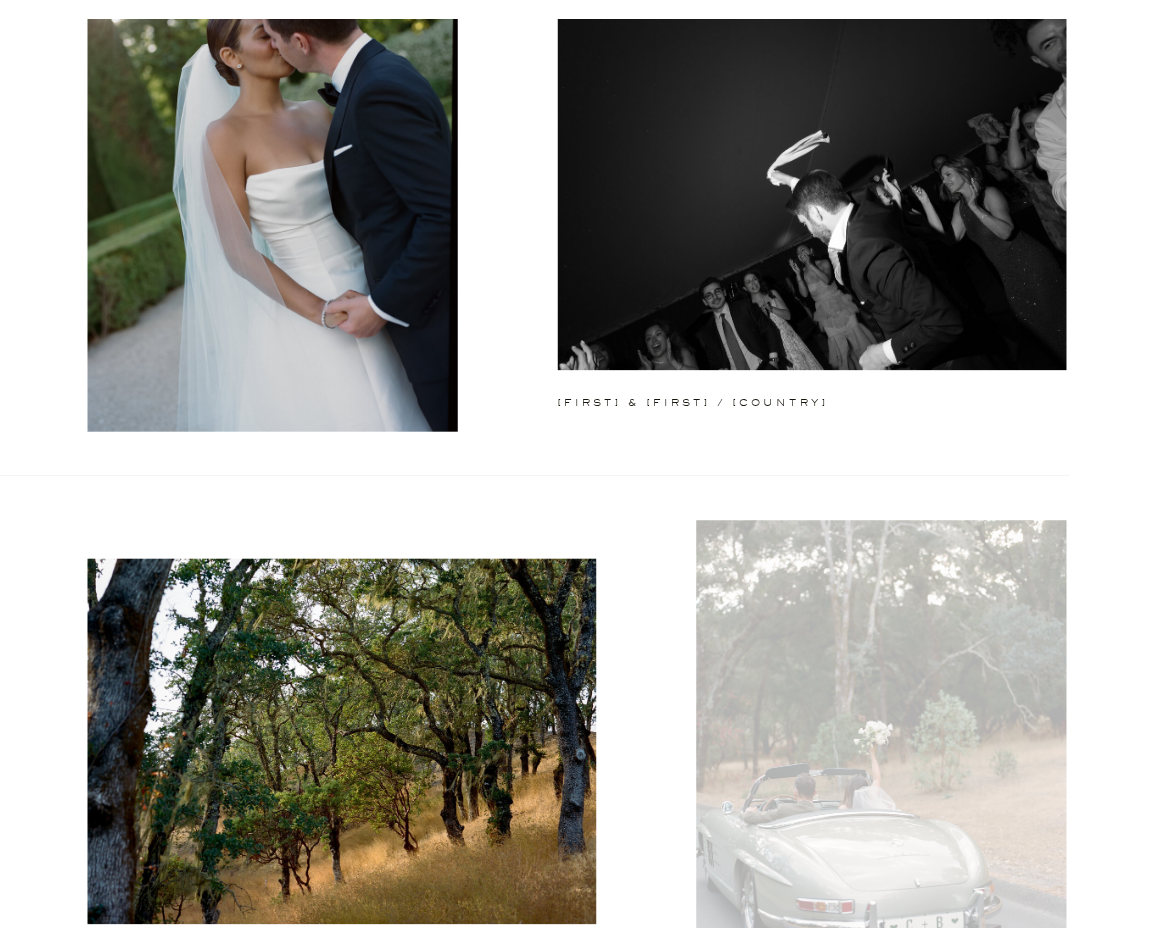 click at bounding box center [881, 752] 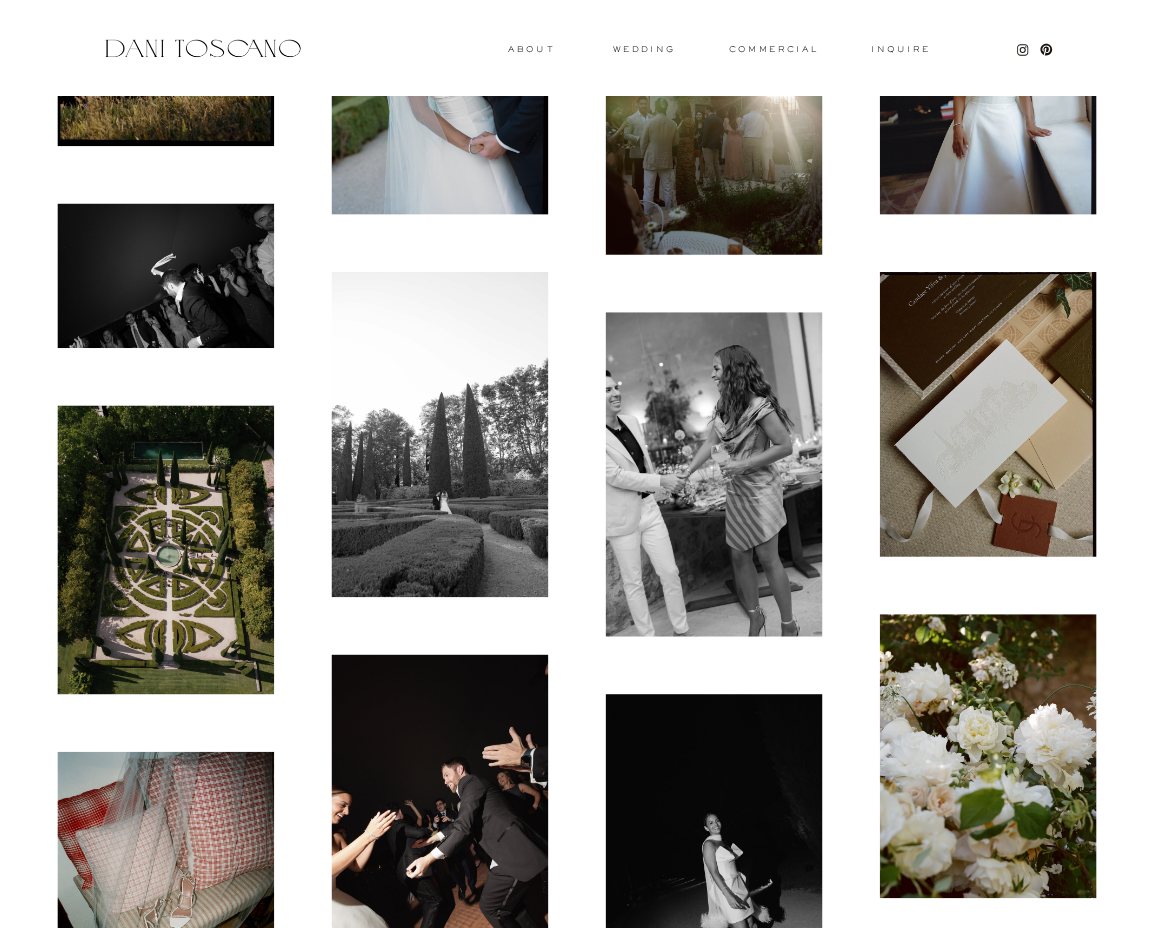 scroll, scrollTop: 535, scrollLeft: 0, axis: vertical 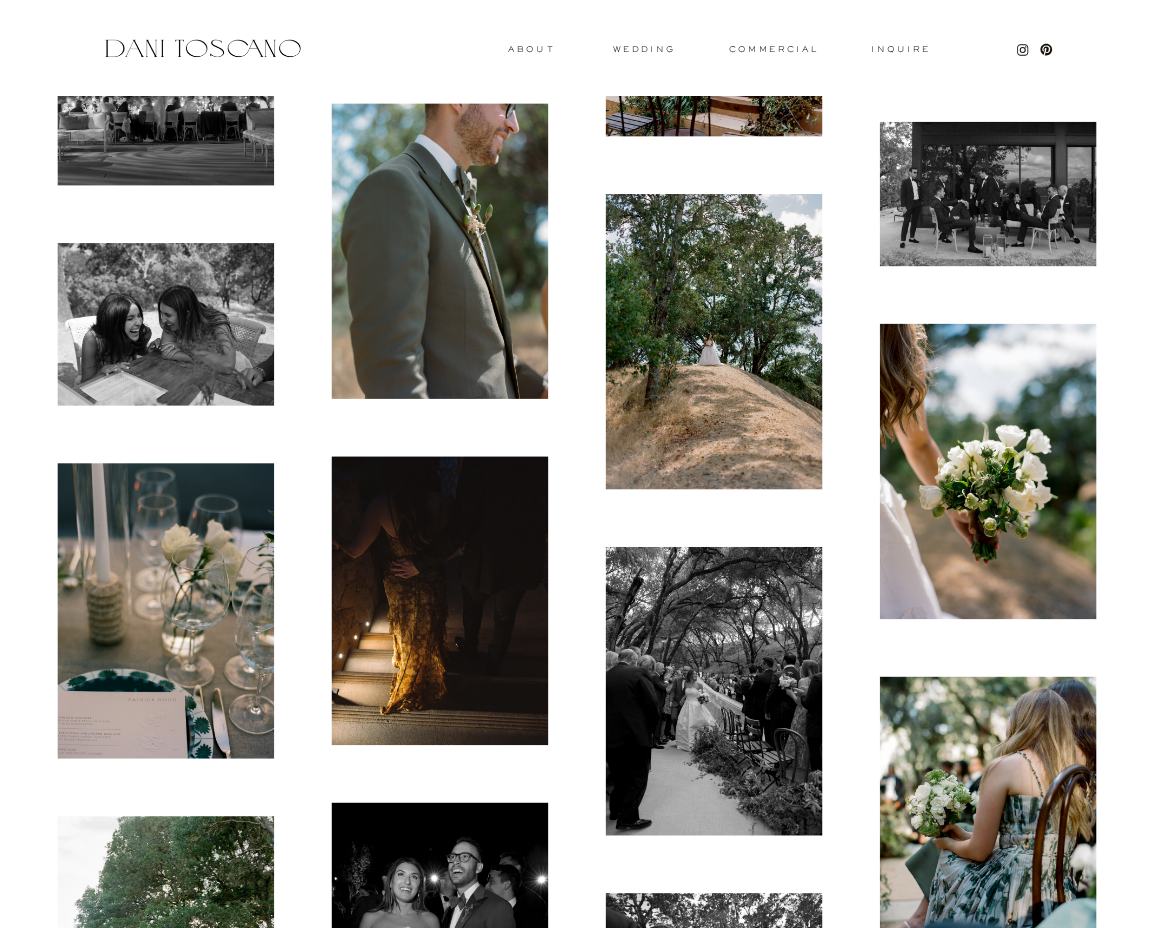 click at bounding box center (714, 341) 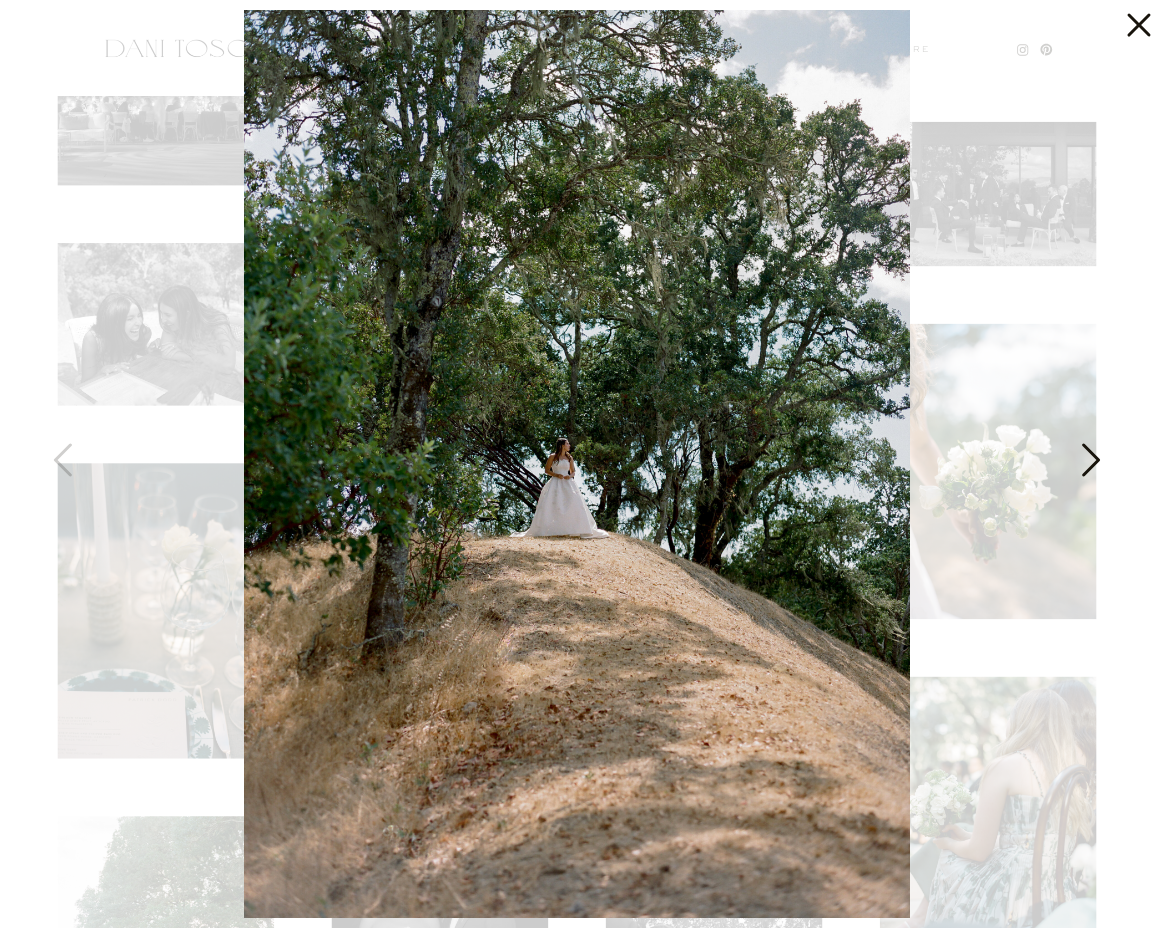 click at bounding box center [1089, 465] 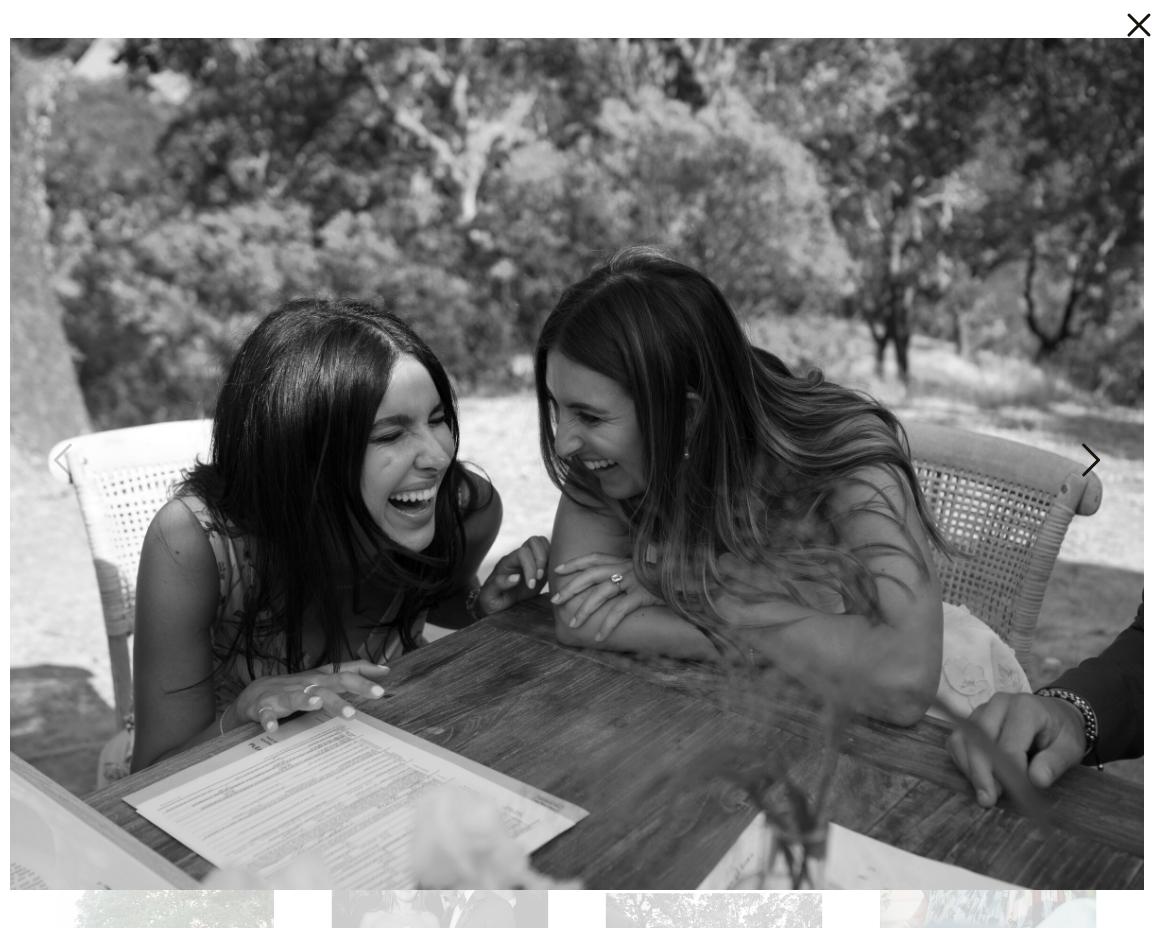 click at bounding box center [1089, 465] 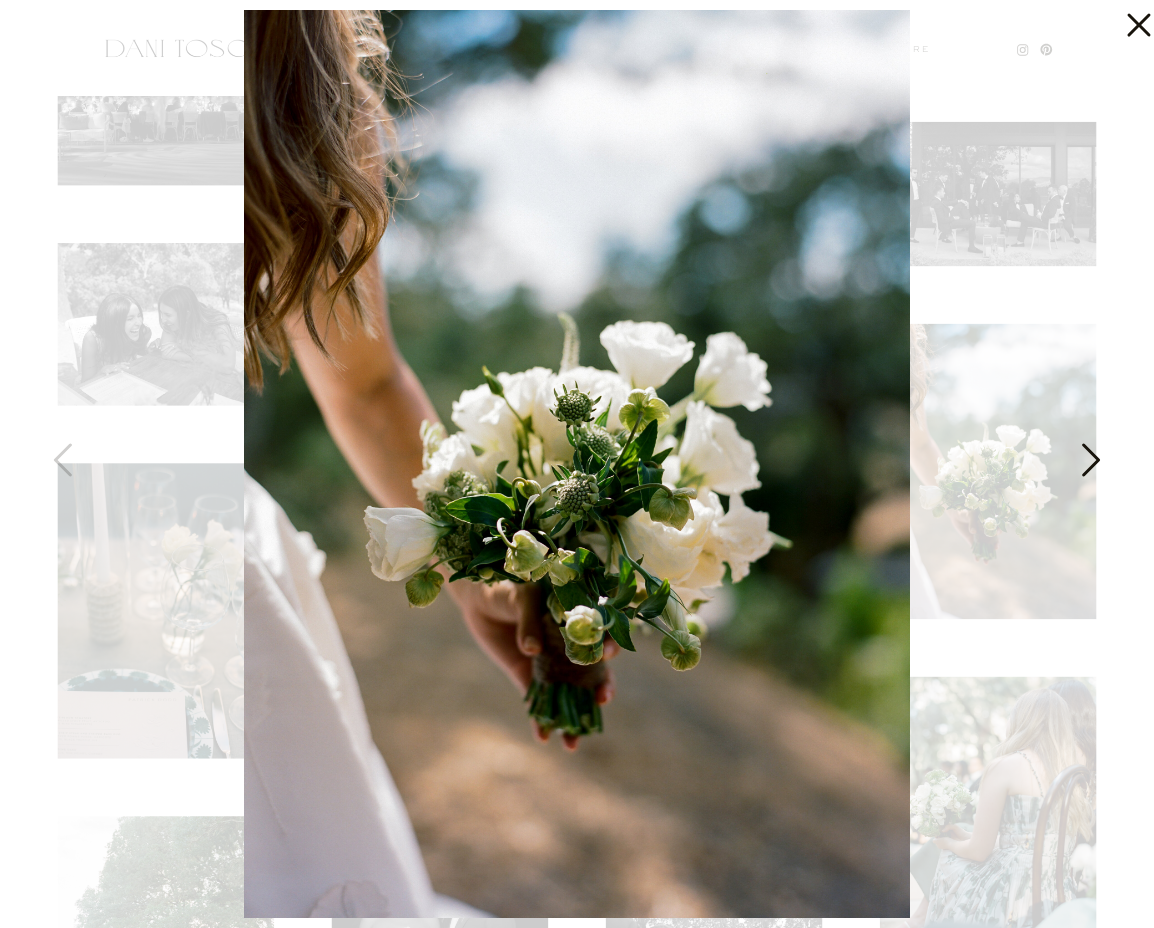 click at bounding box center (1089, 465) 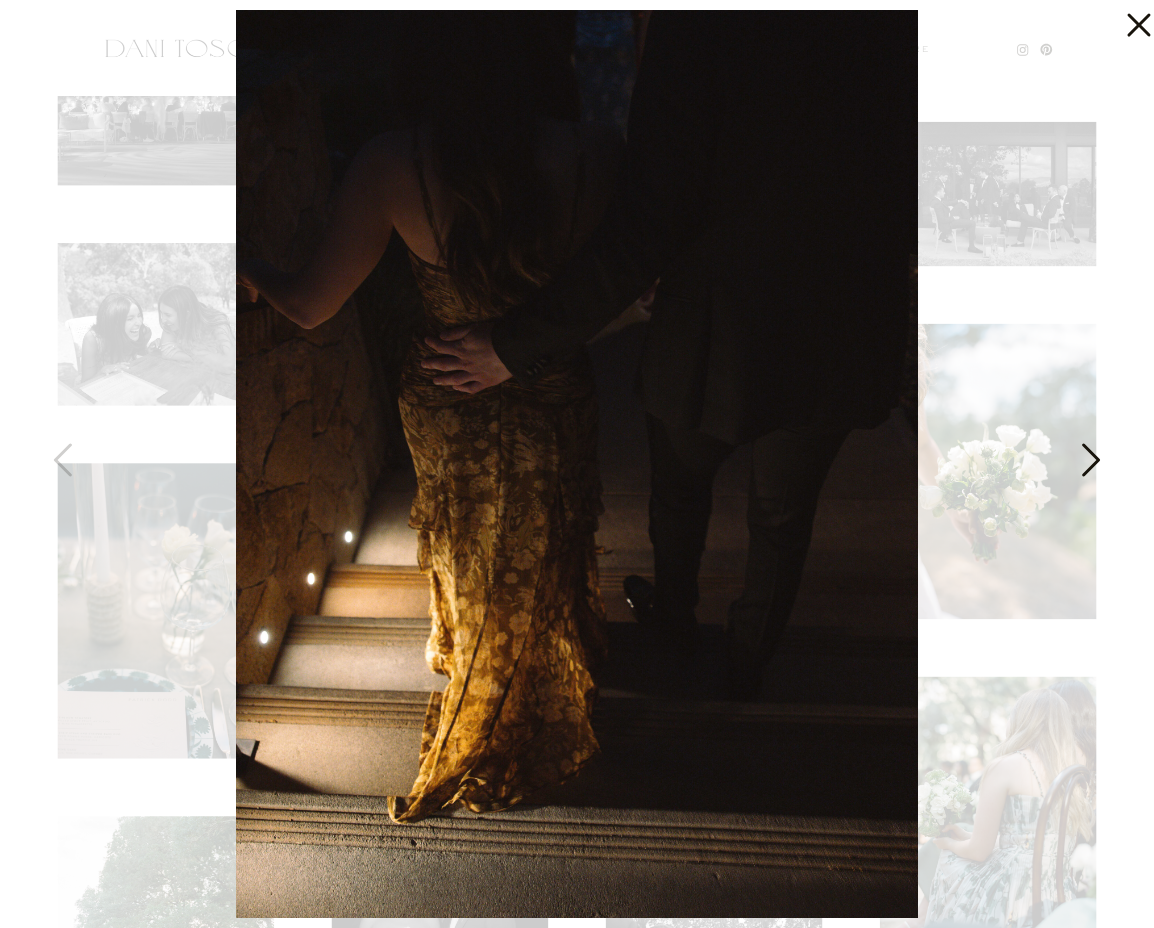 click at bounding box center (1089, 465) 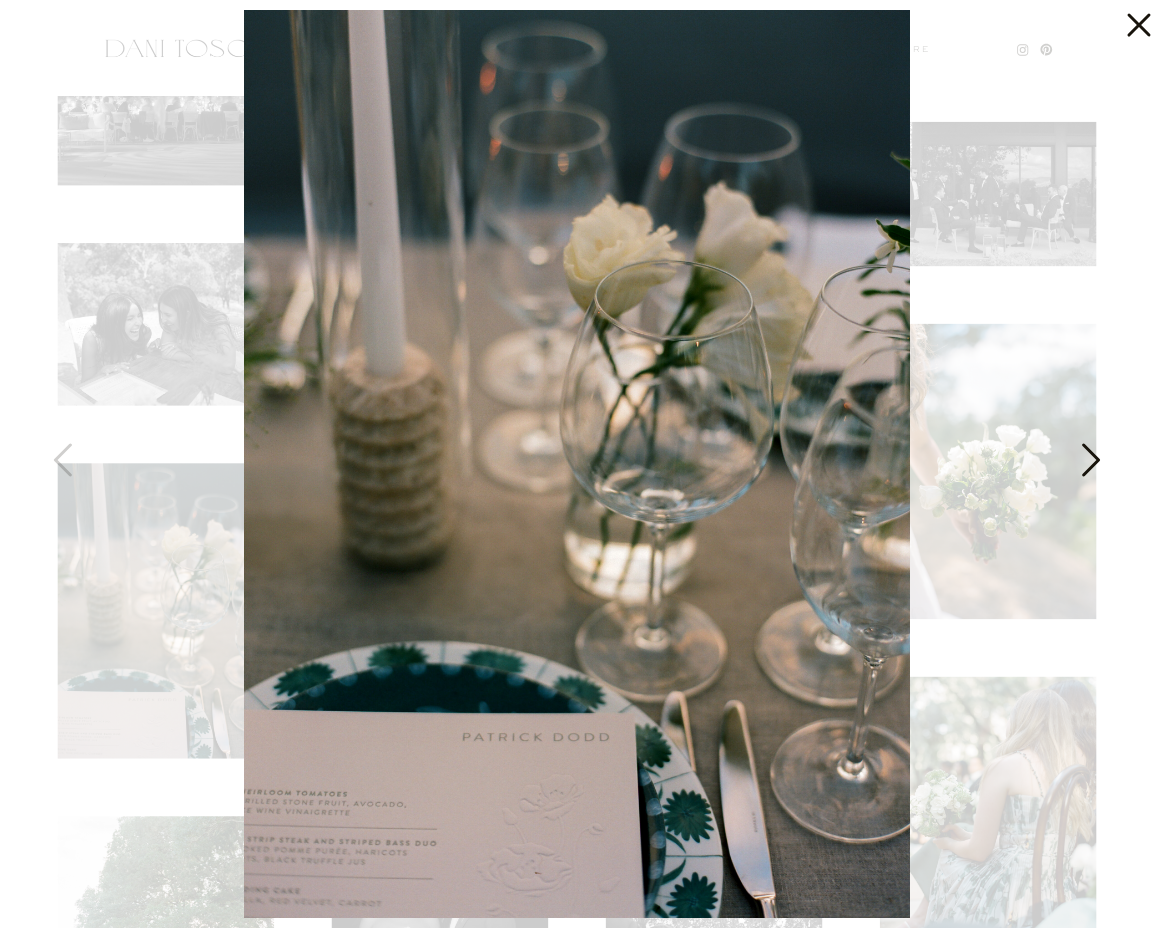 click at bounding box center (1089, 465) 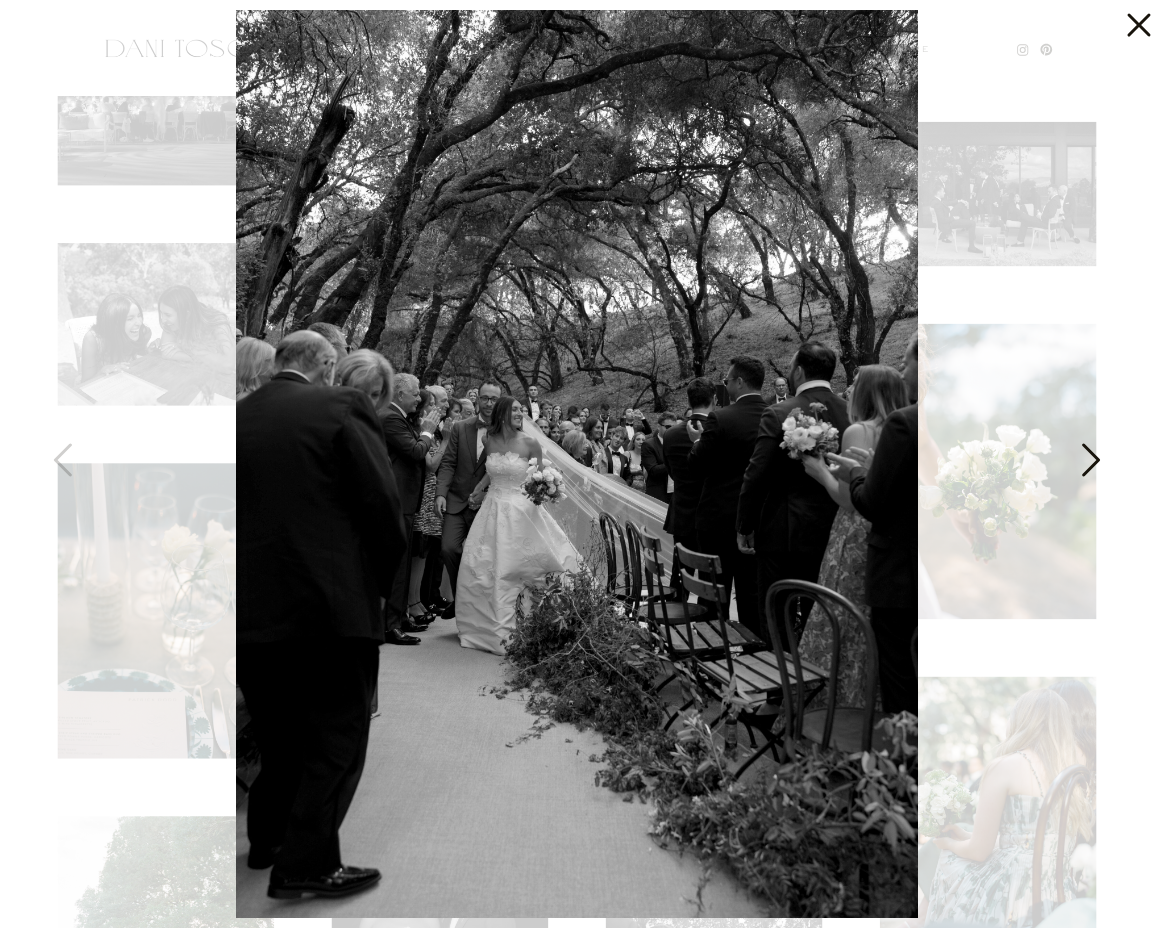 click at bounding box center (1089, 465) 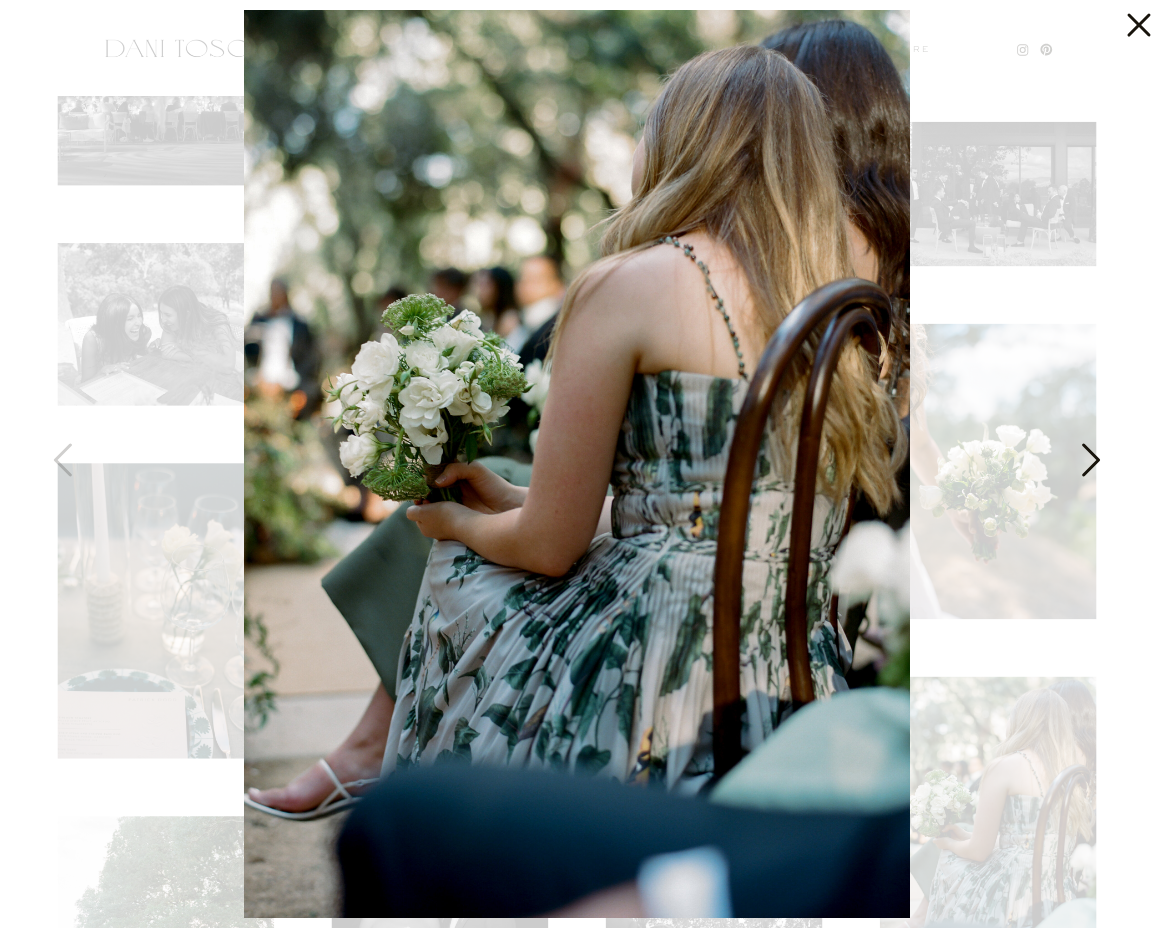 click at bounding box center [1089, 465] 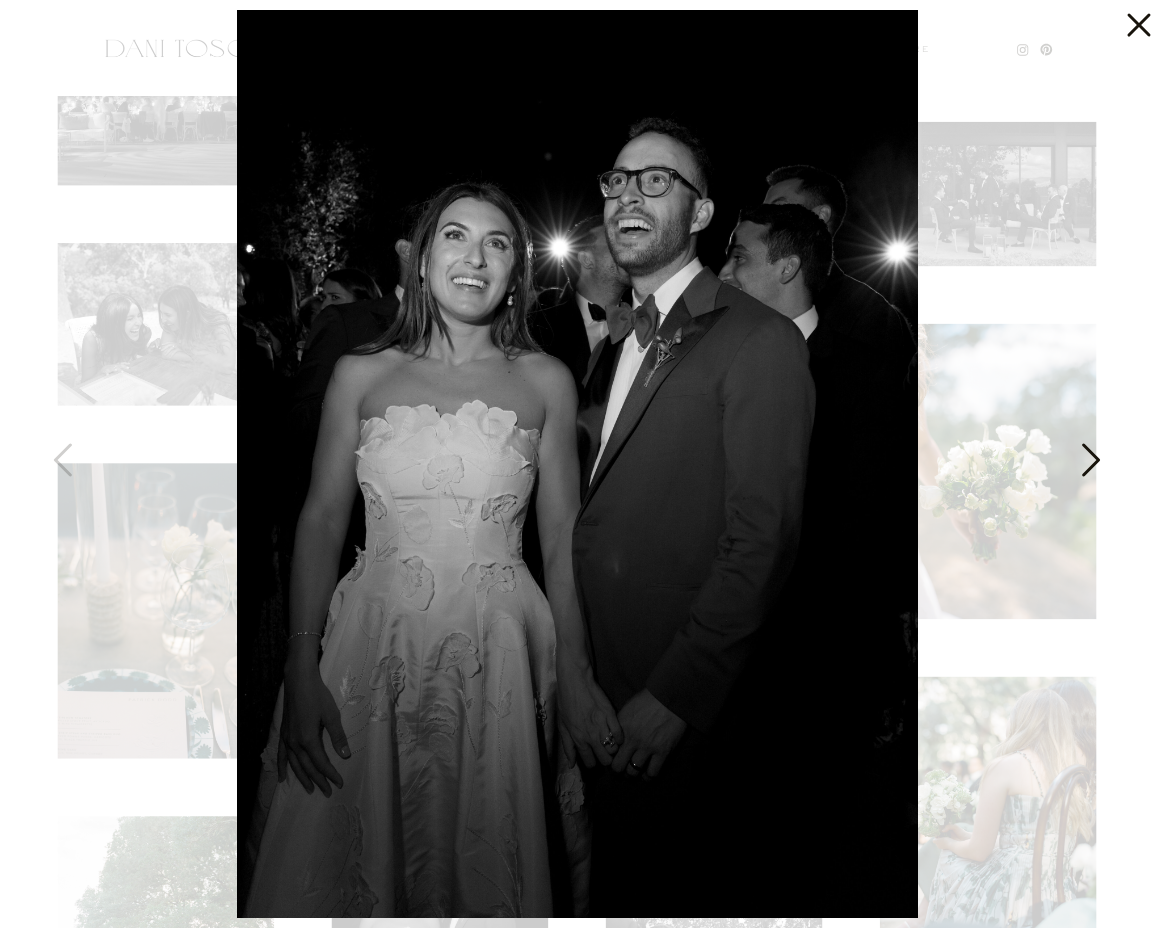 click at bounding box center (1089, 465) 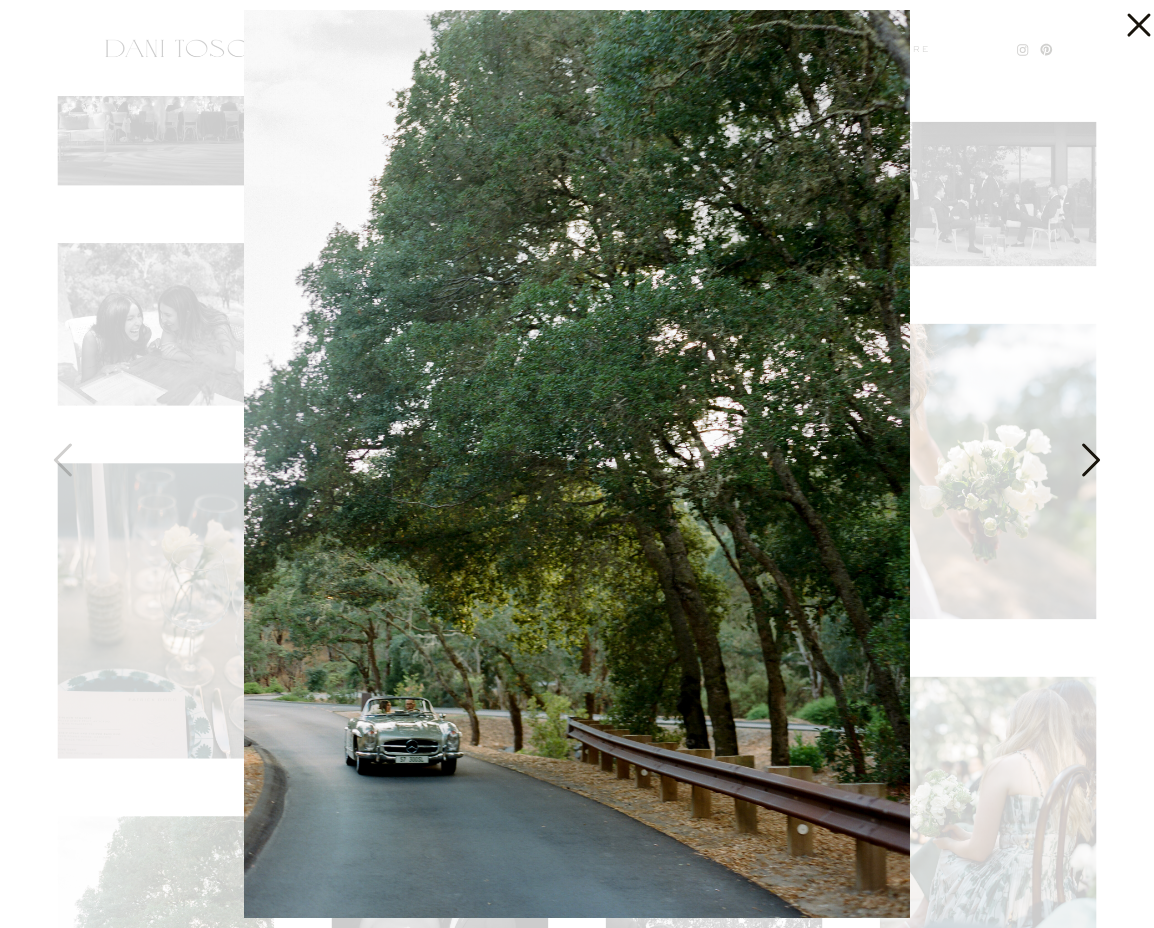 click at bounding box center (1089, 465) 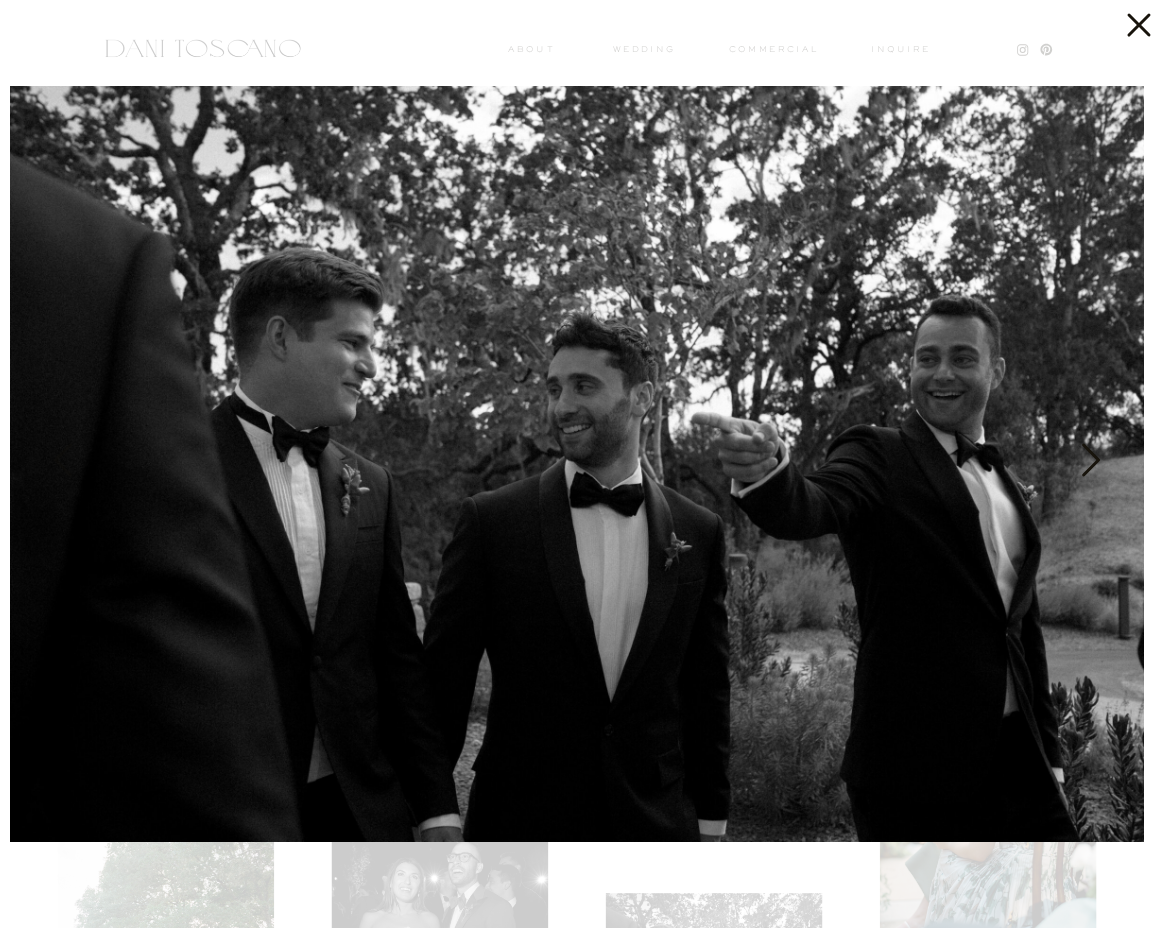 click at bounding box center (1089, 465) 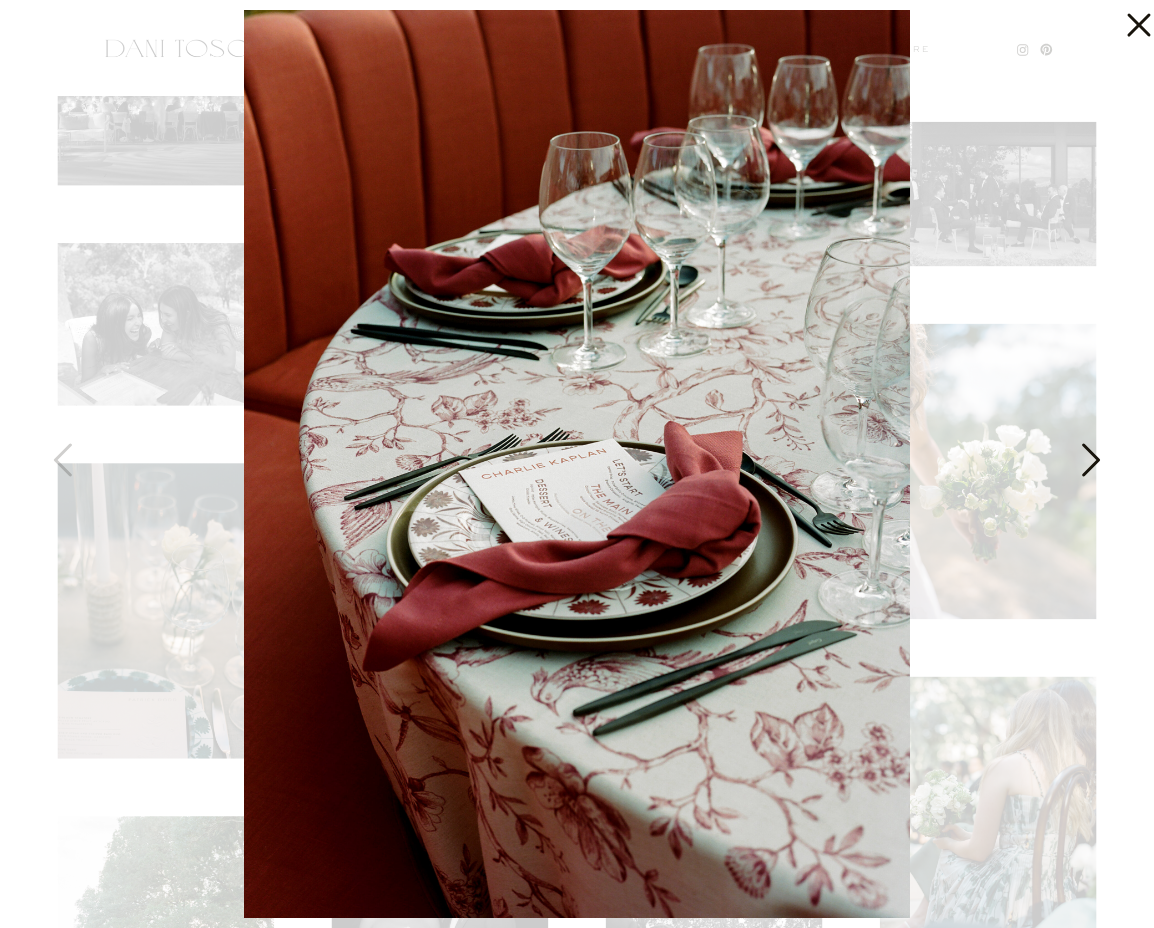 click at bounding box center (1089, 465) 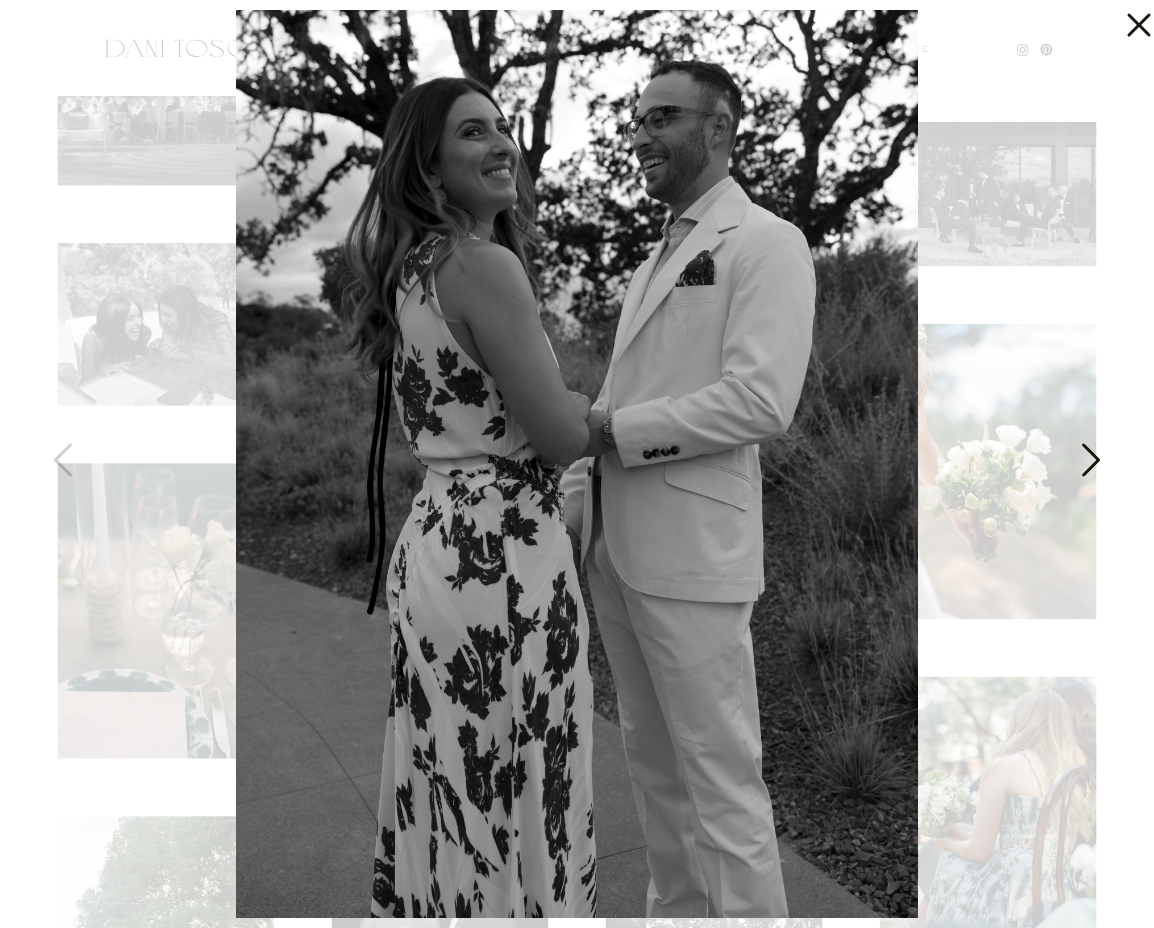 click at bounding box center [1089, 465] 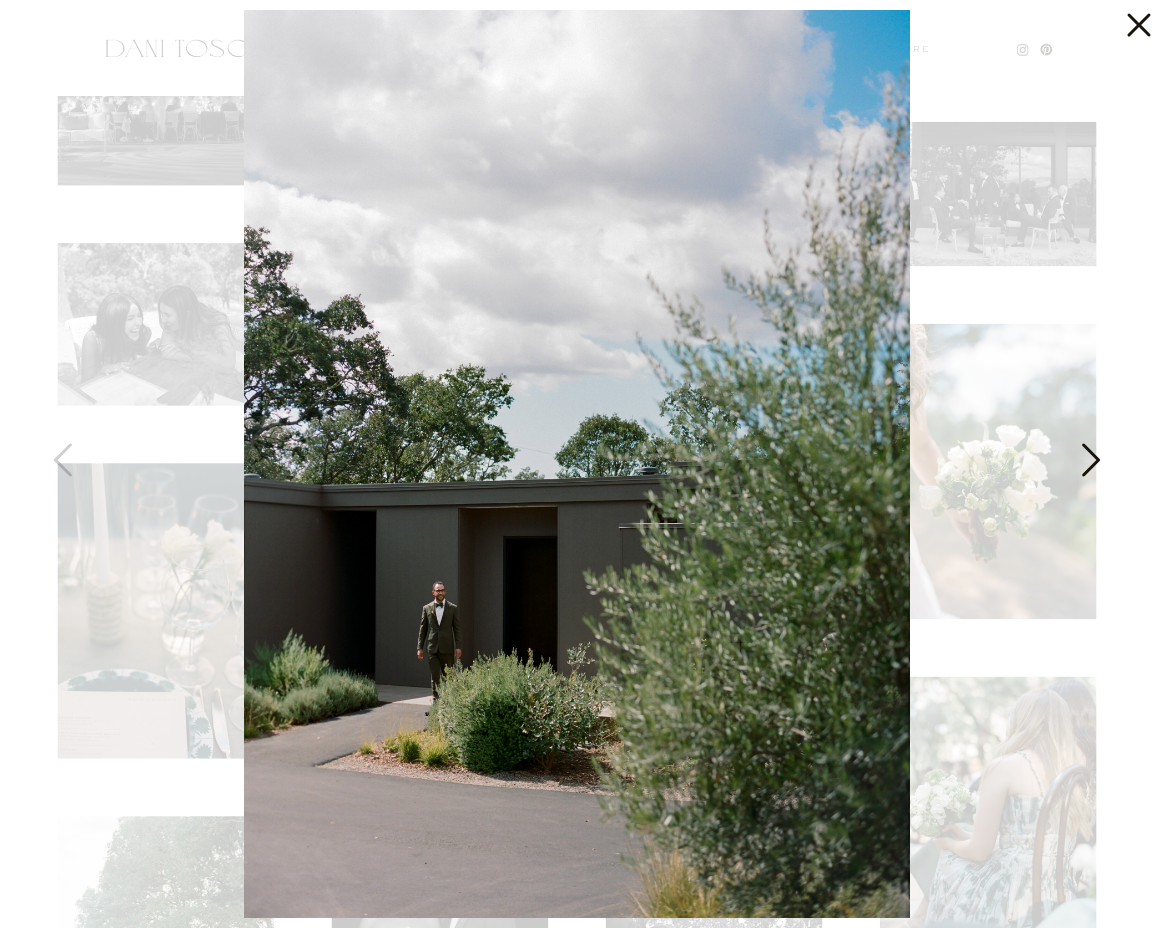 click at bounding box center (1089, 465) 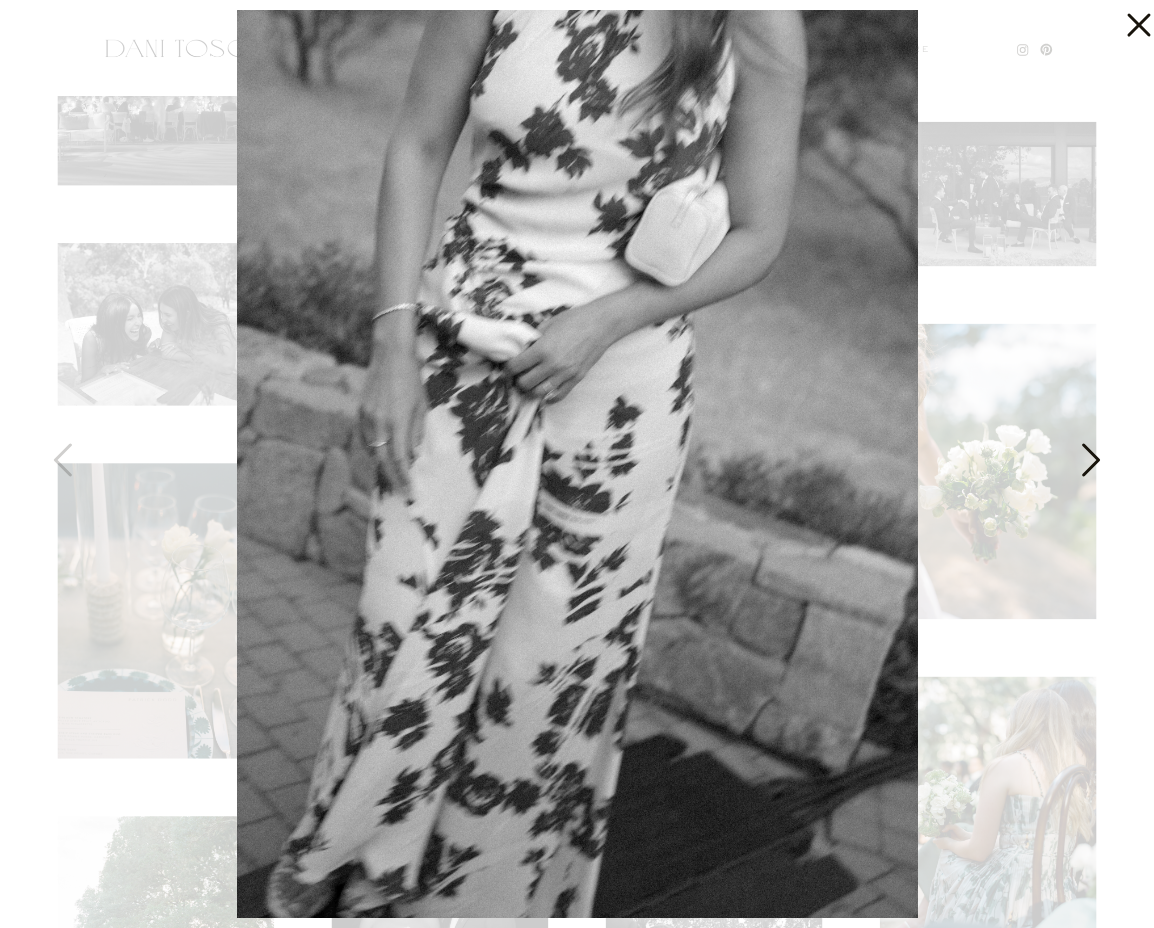 click at bounding box center (1089, 465) 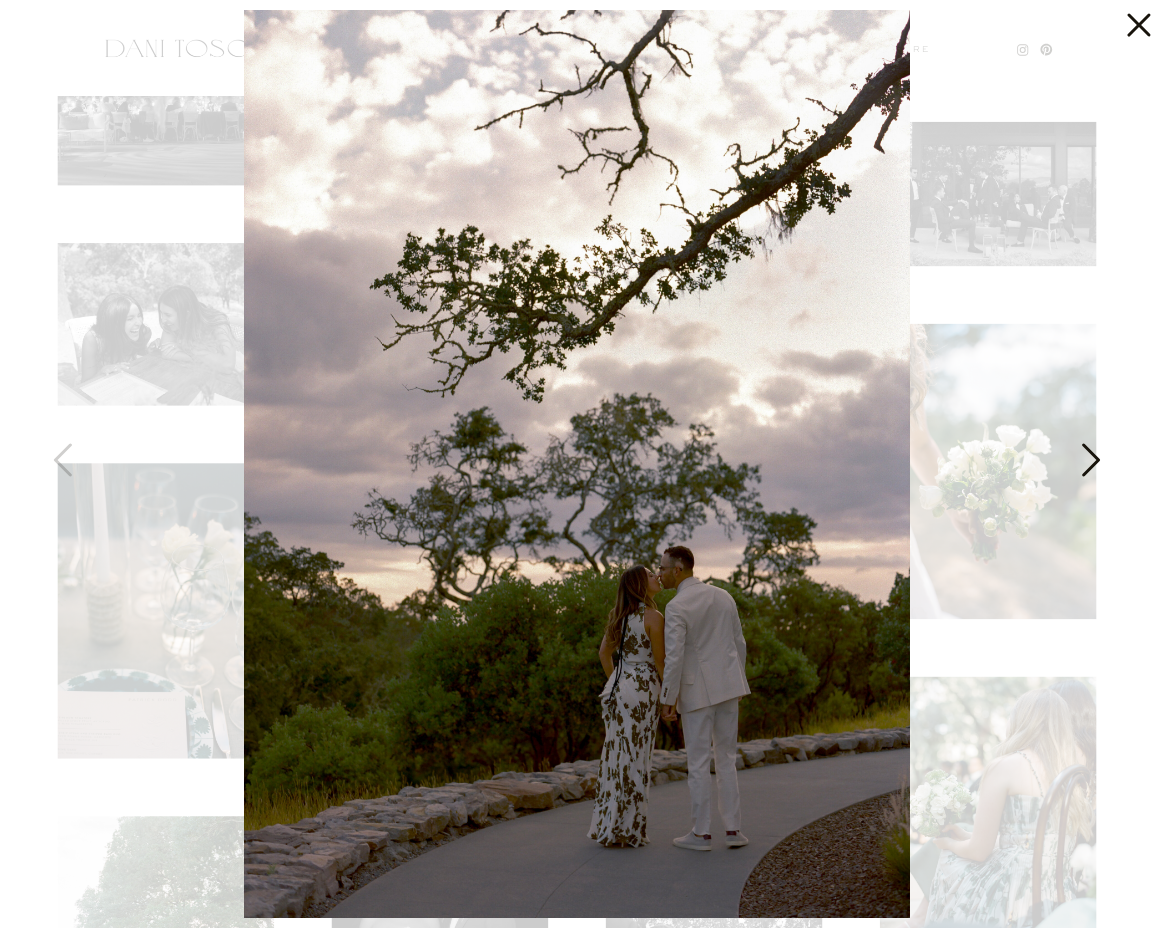 click at bounding box center [1089, 465] 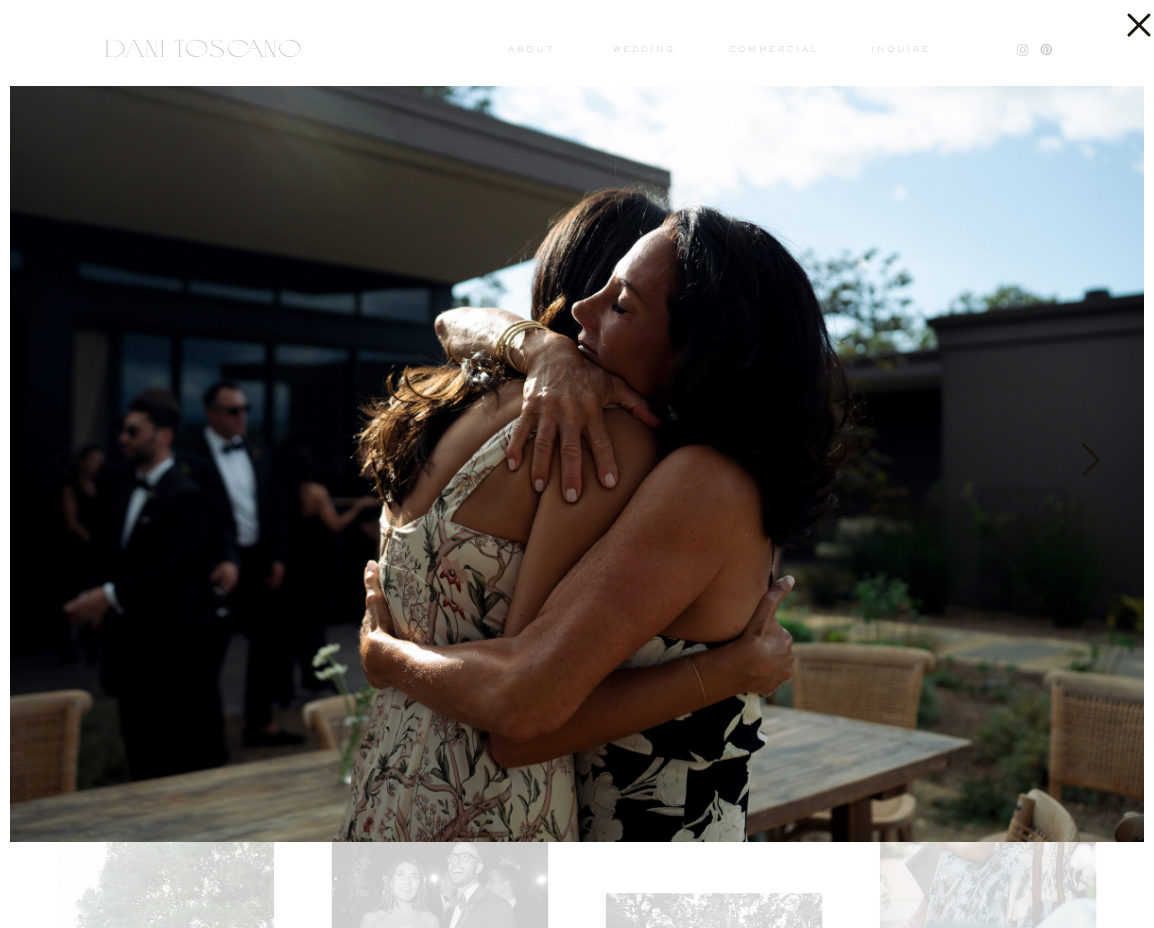 click at bounding box center (1089, 465) 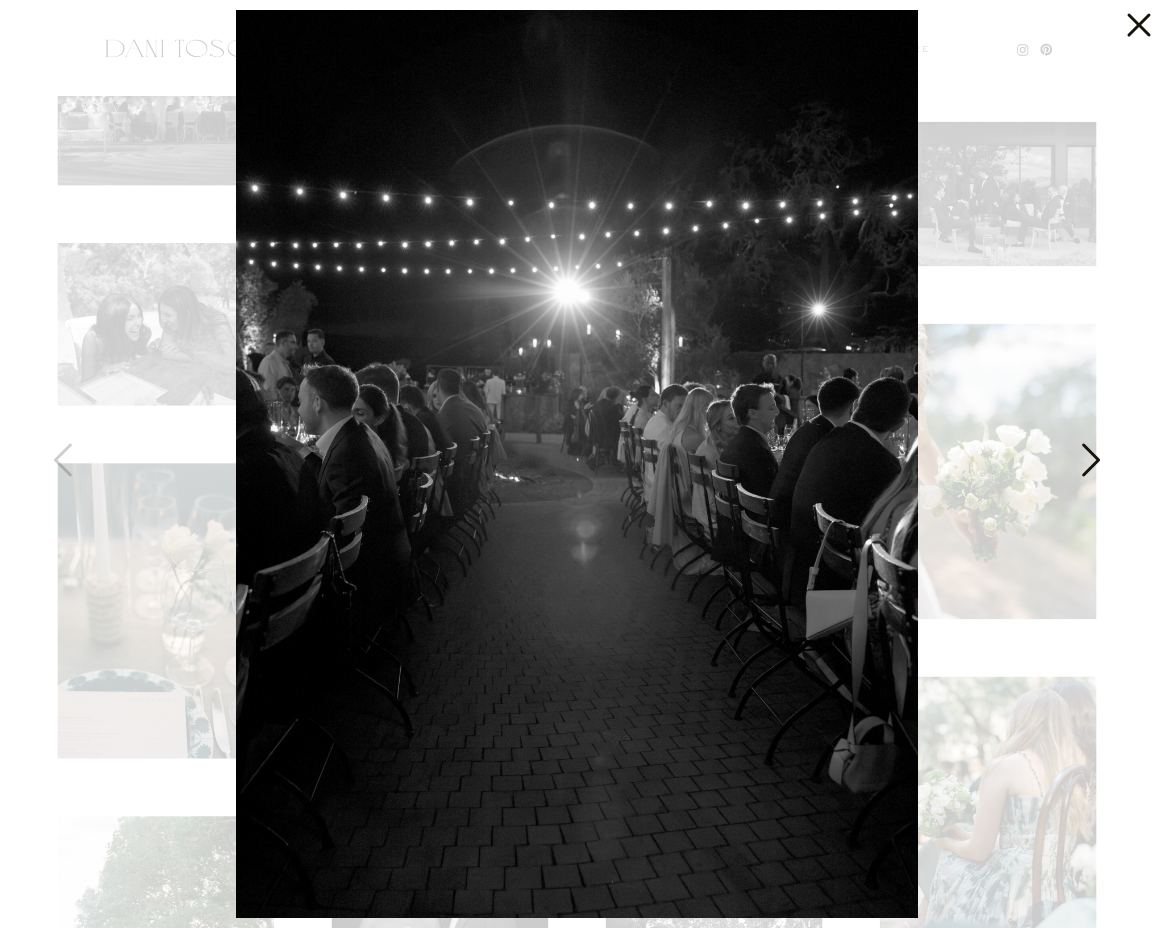 click at bounding box center (1089, 465) 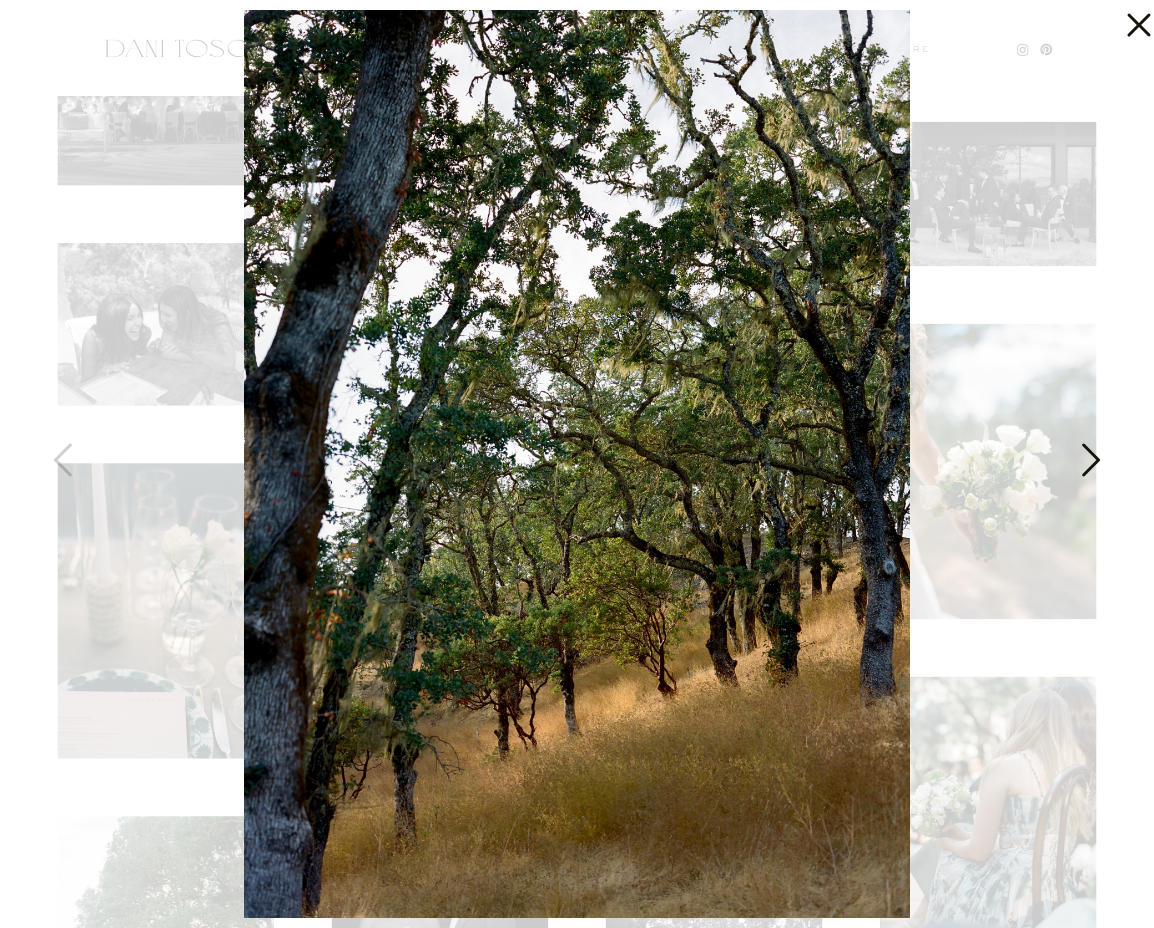 click at bounding box center [1089, 465] 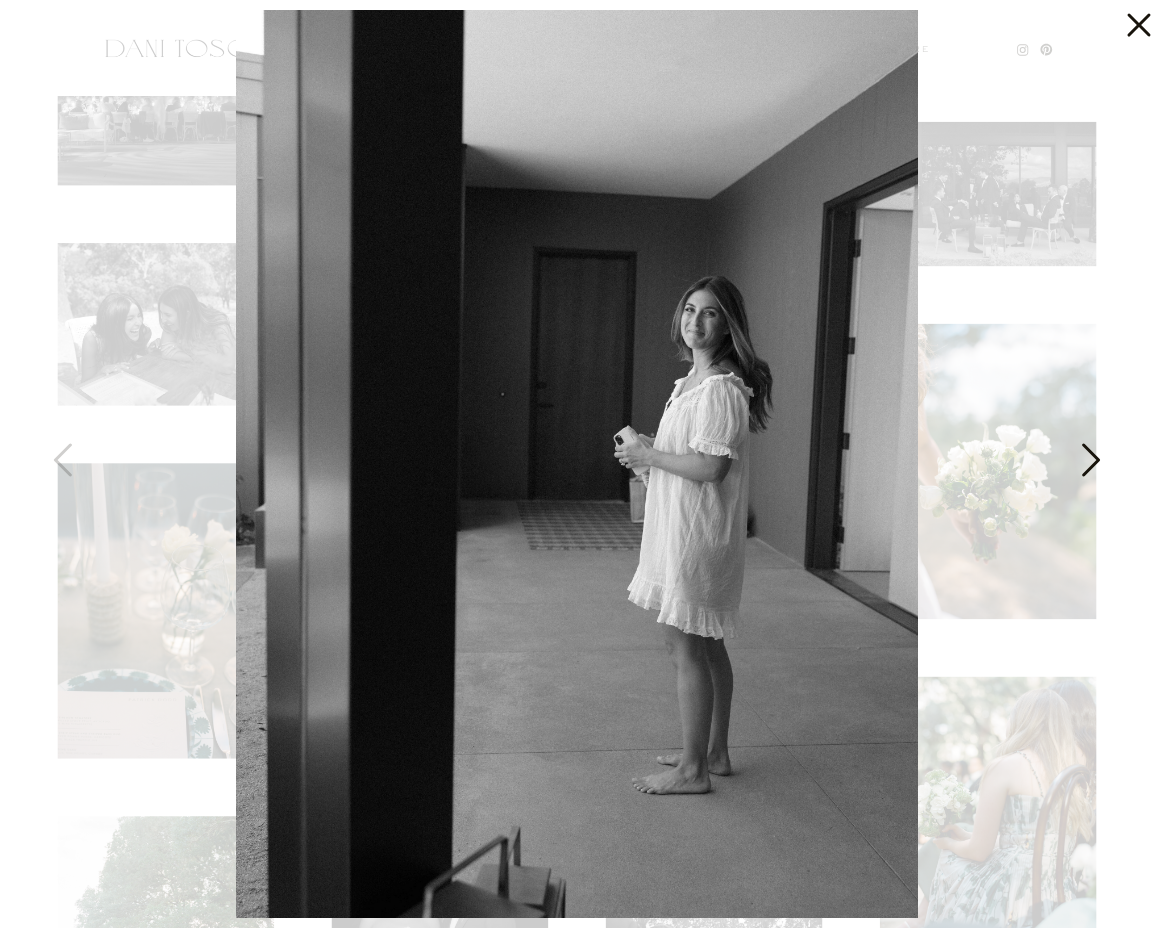 click at bounding box center [1089, 465] 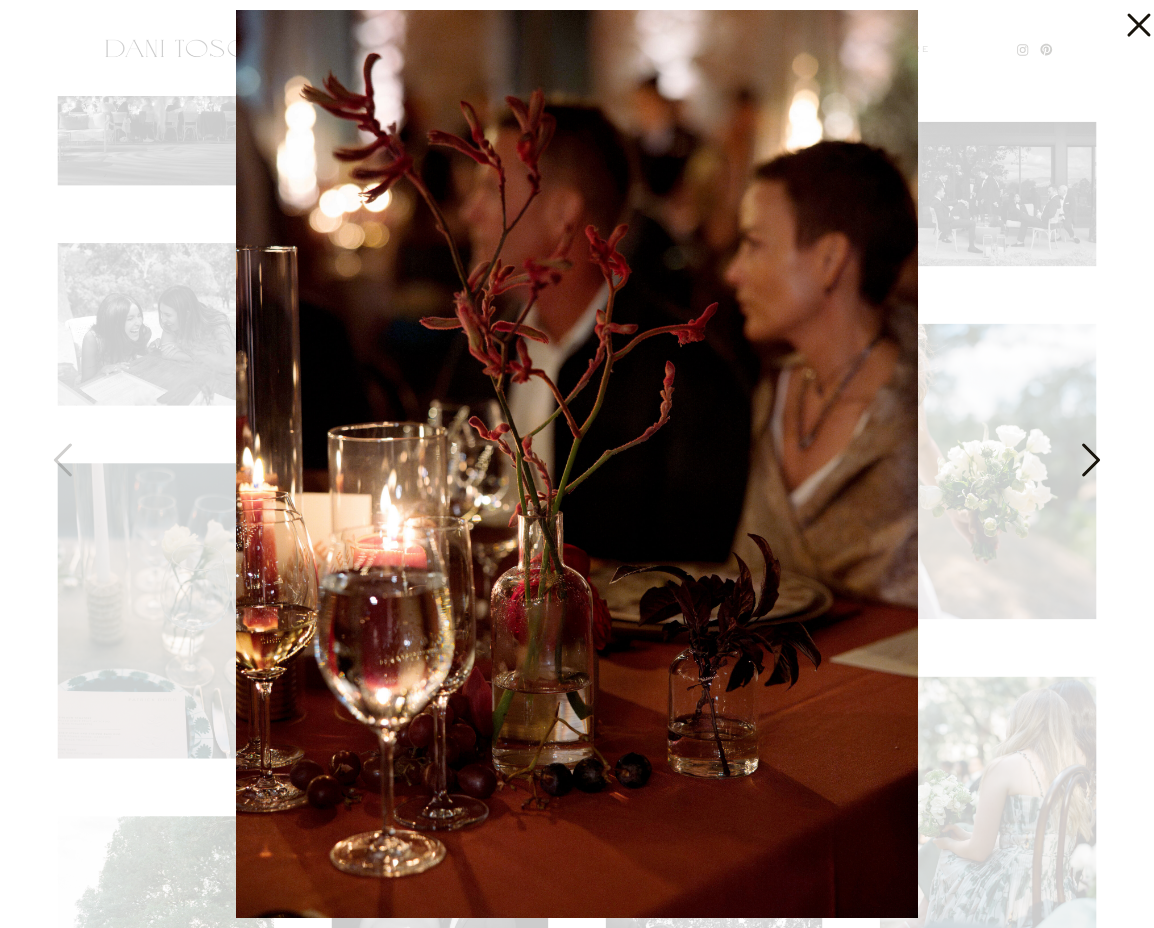 click at bounding box center (1089, 465) 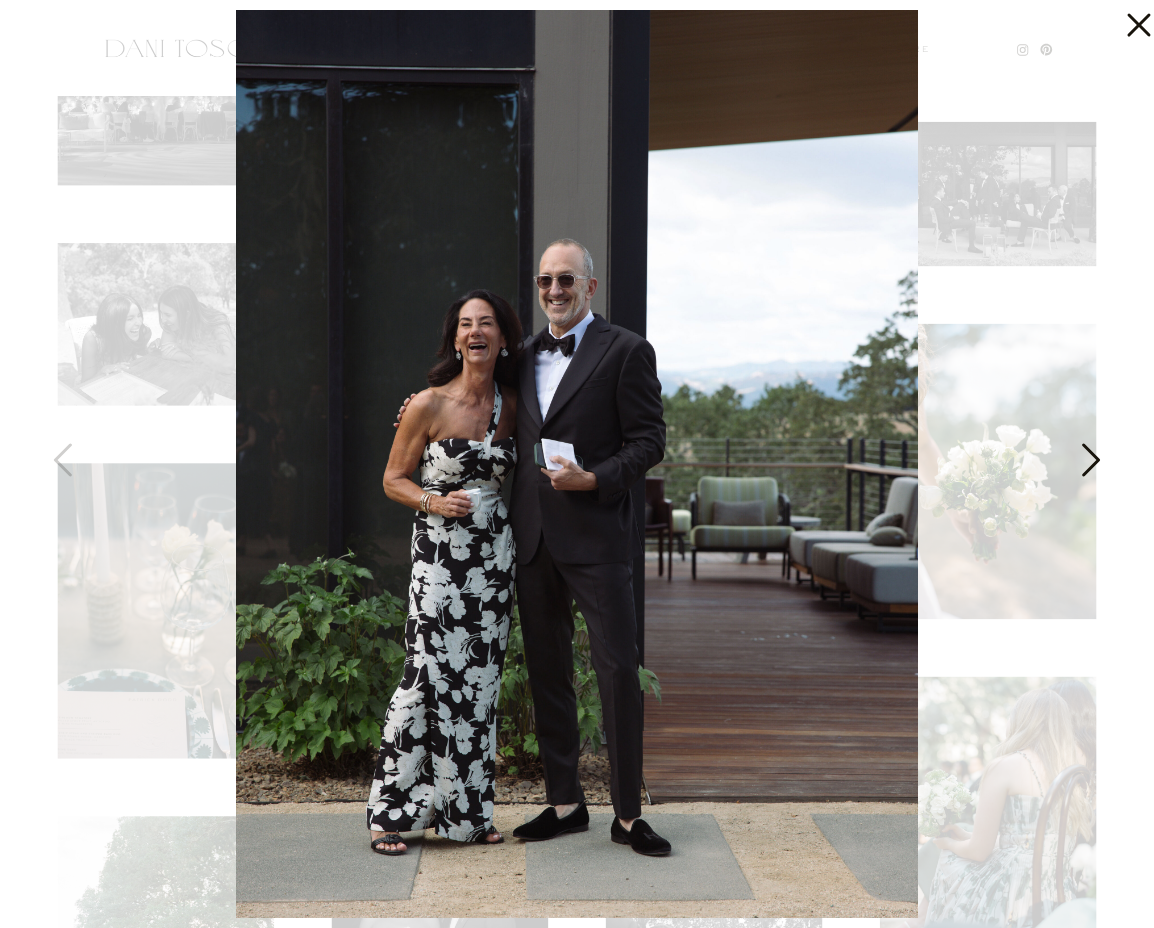 click at bounding box center (1089, 465) 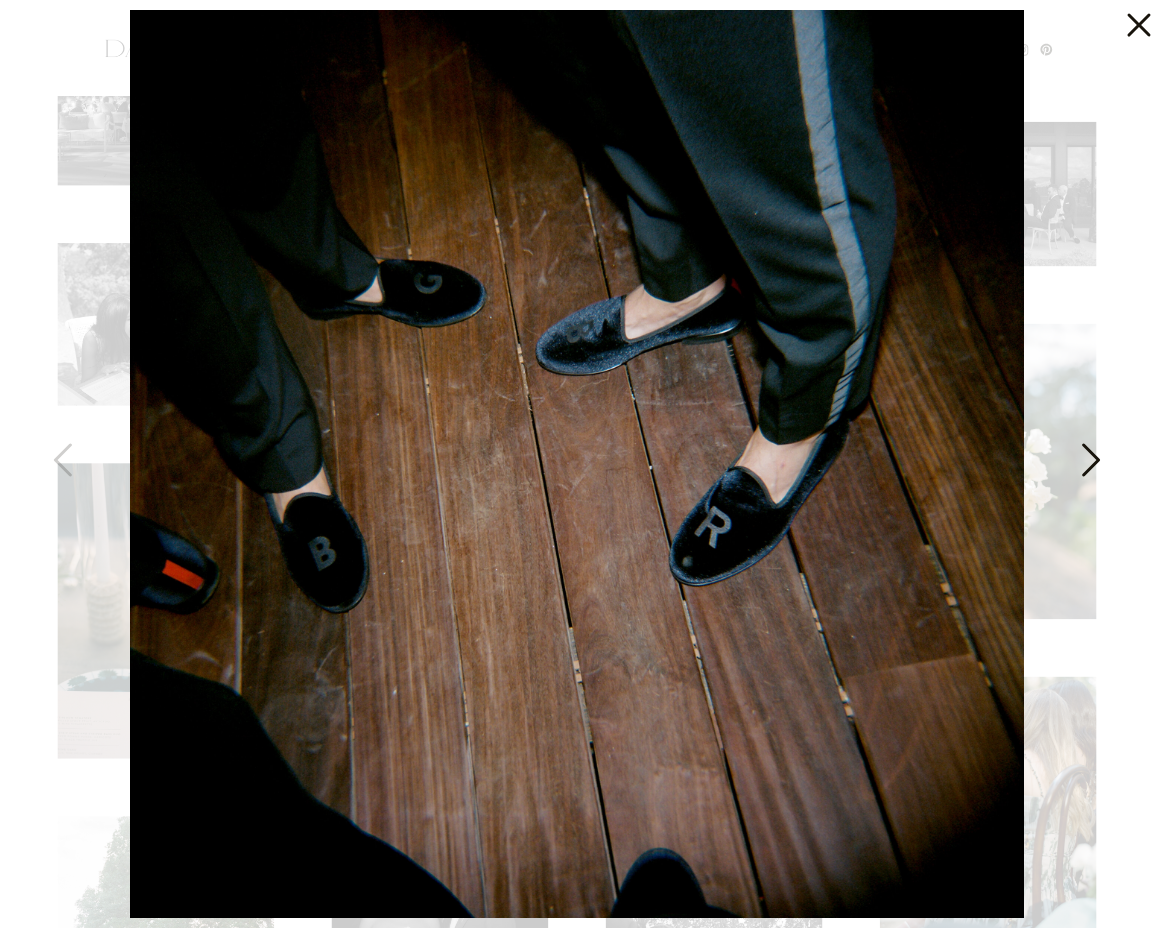 click at bounding box center (1089, 465) 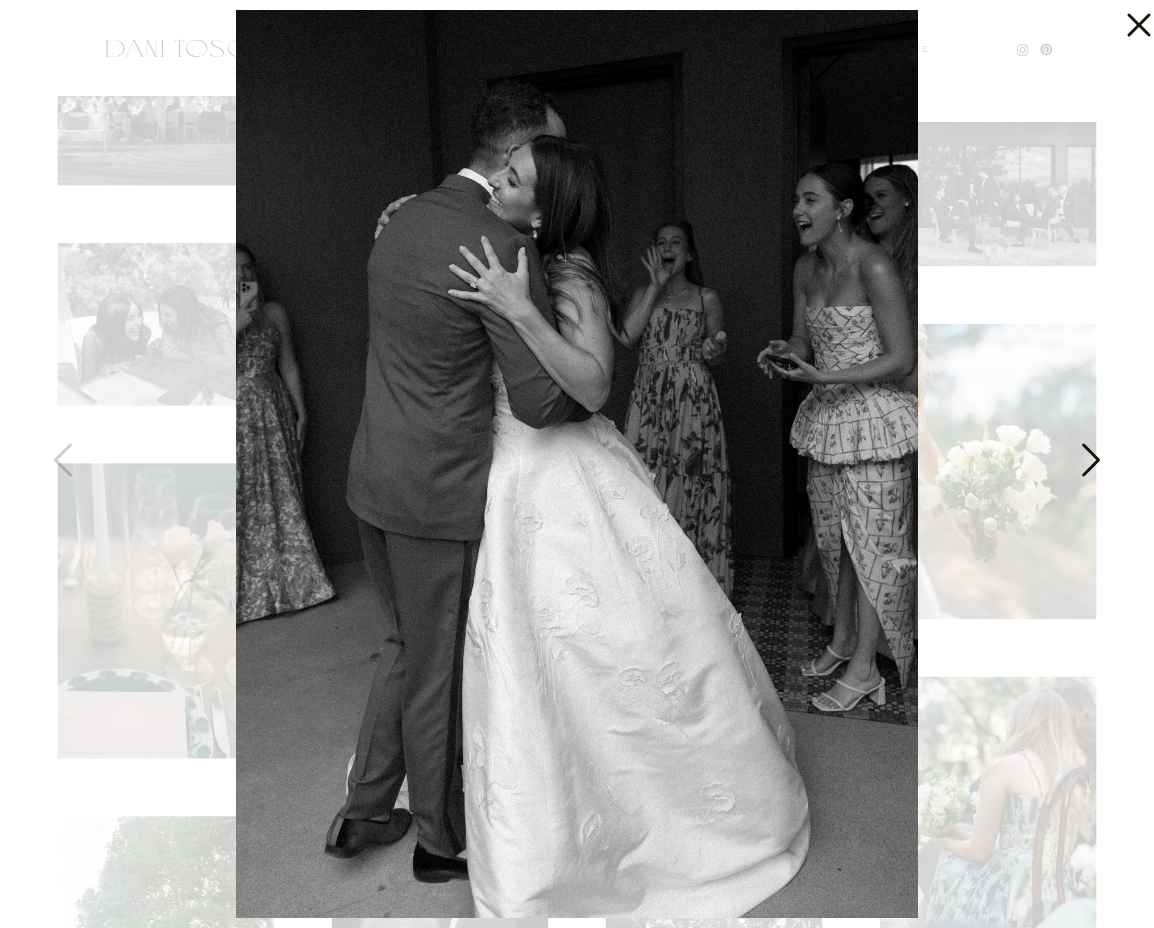 click at bounding box center (1089, 465) 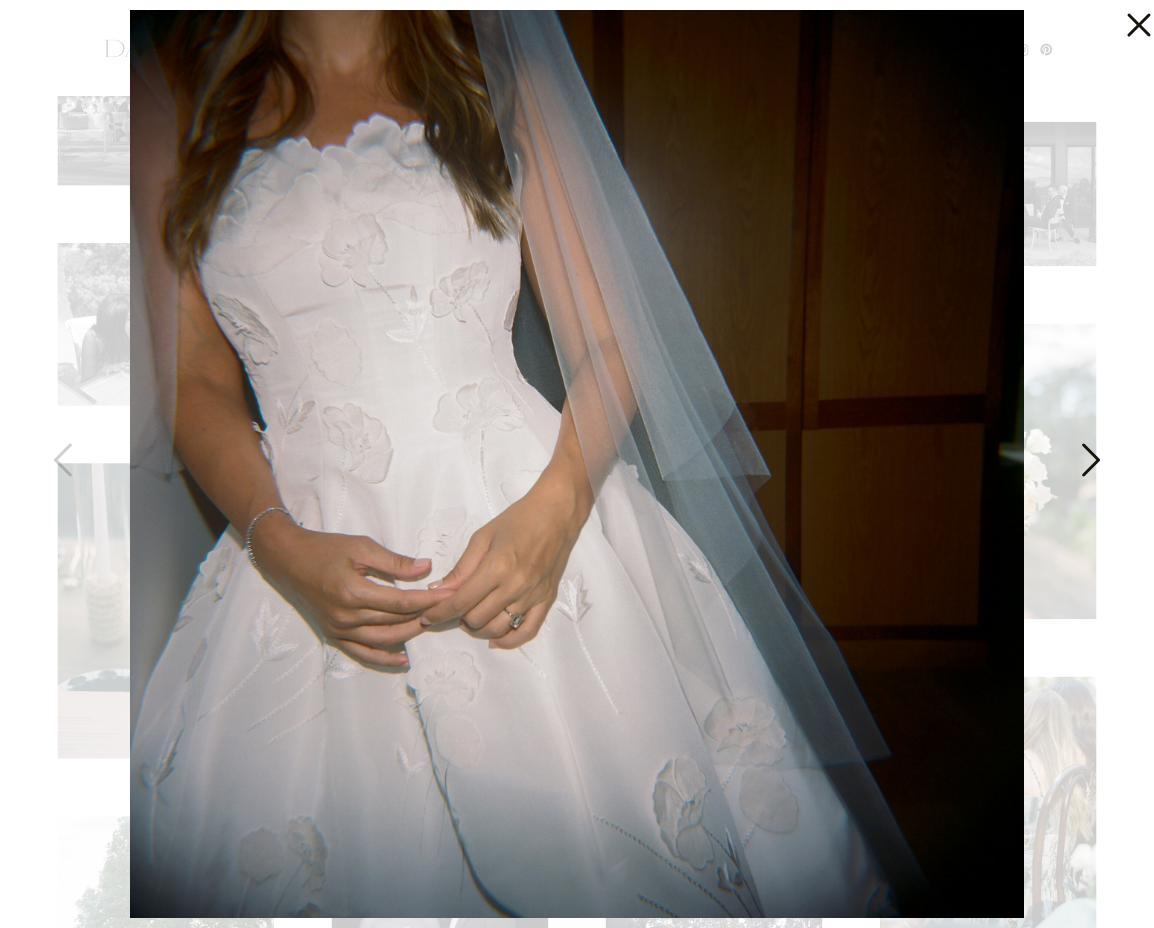 click at bounding box center (1089, 465) 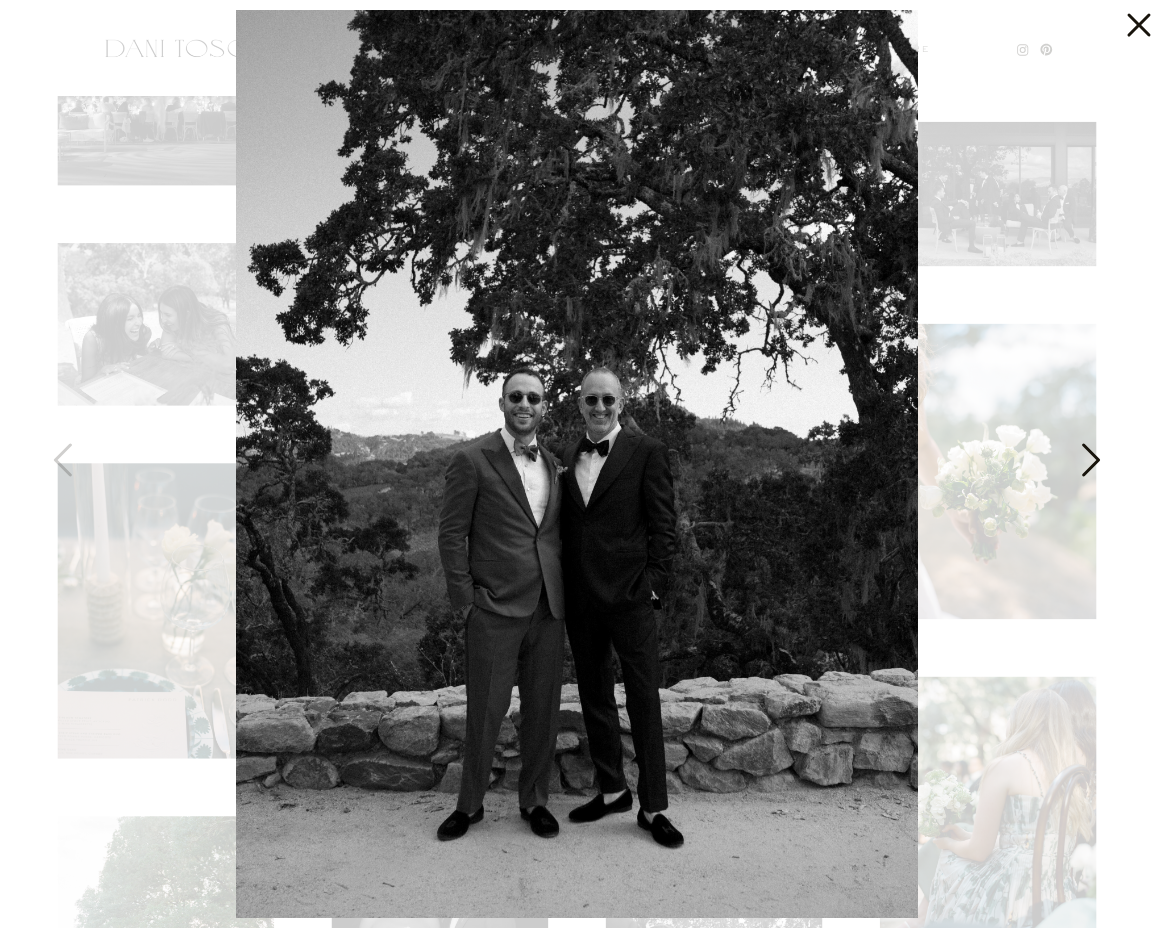 click at bounding box center (1089, 465) 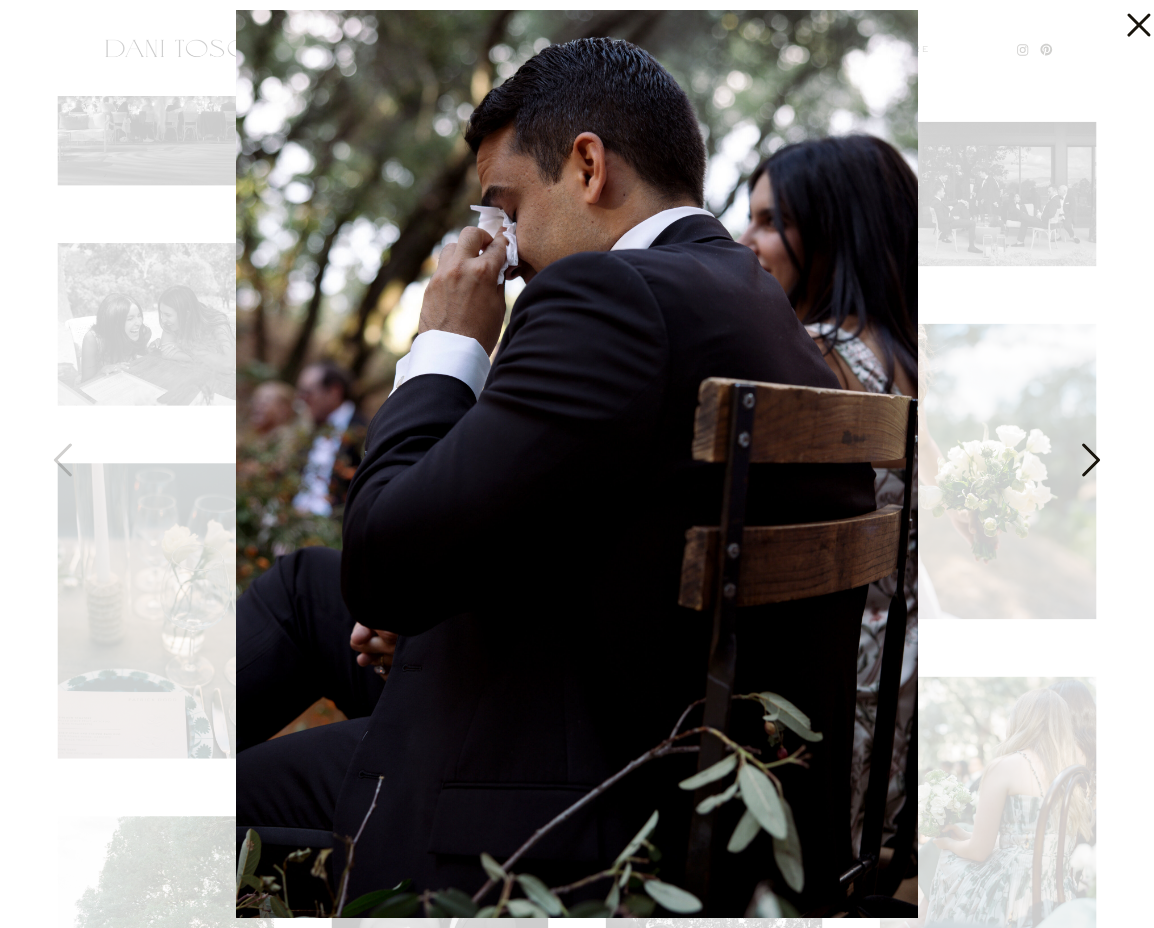 click at bounding box center (1089, 465) 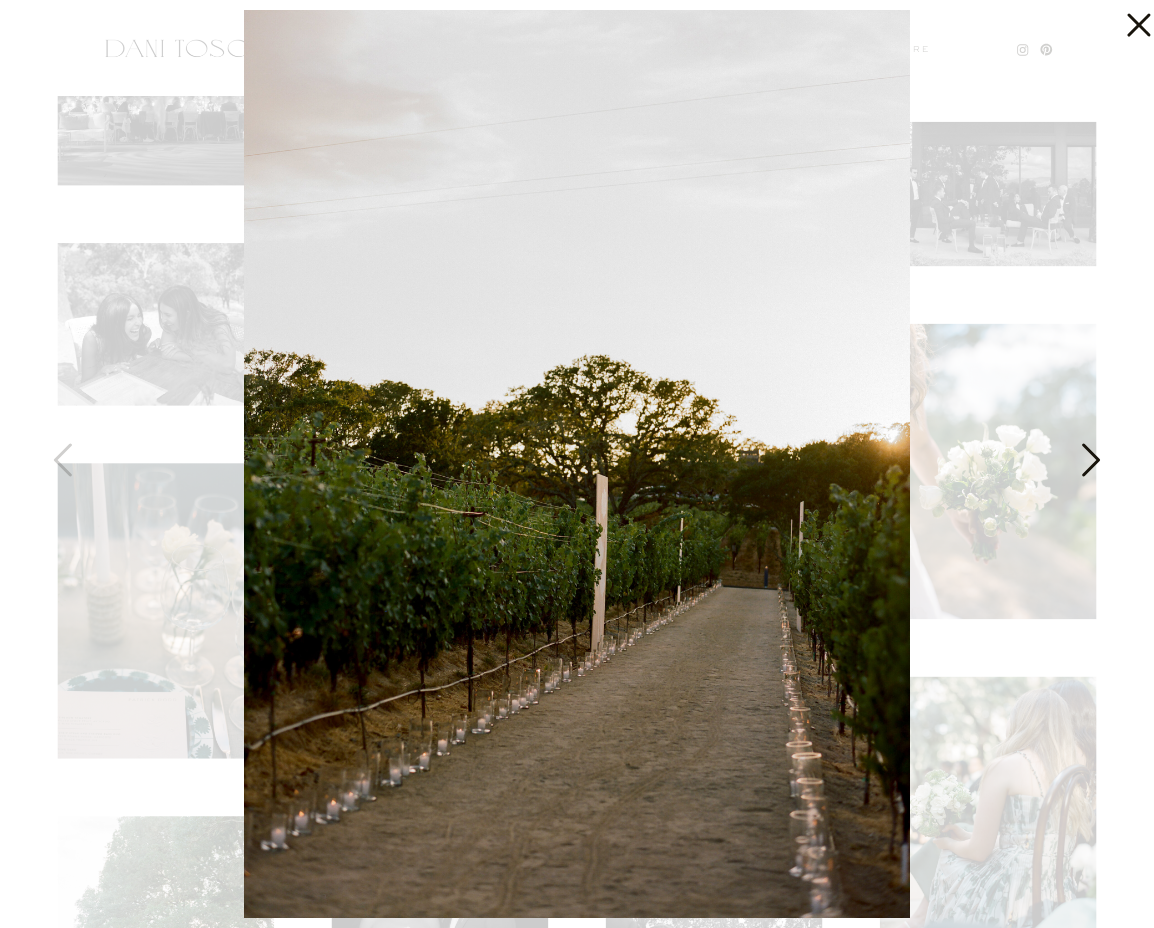 click at bounding box center [1089, 465] 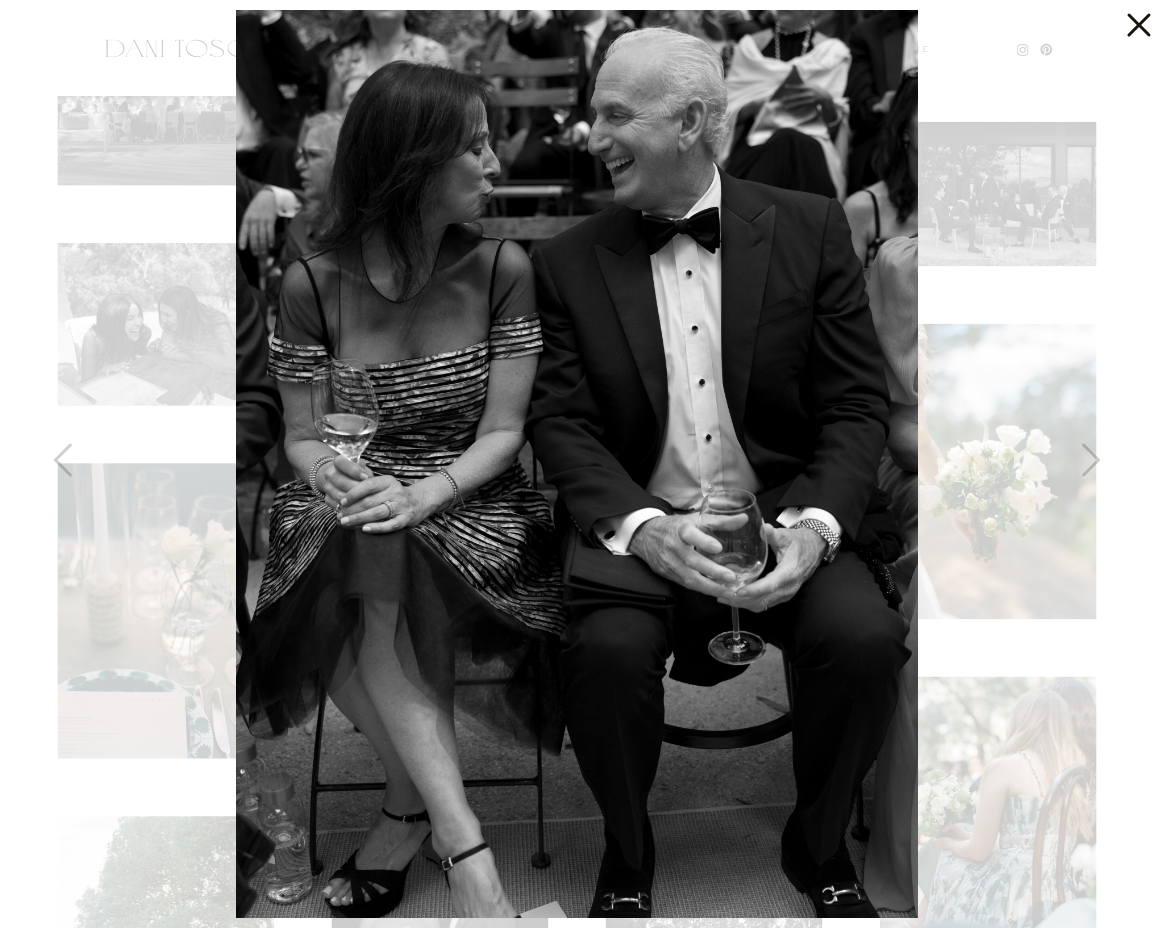 click at bounding box center [577, 464] 